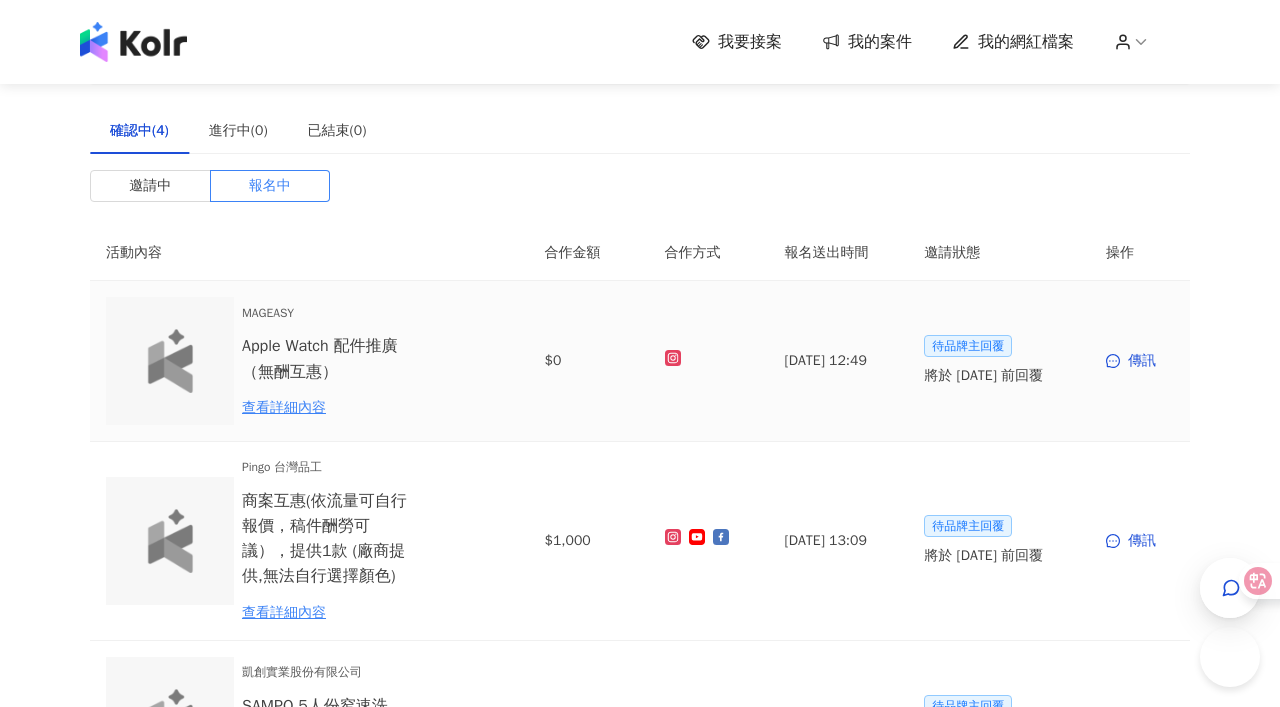 scroll, scrollTop: 0, scrollLeft: 0, axis: both 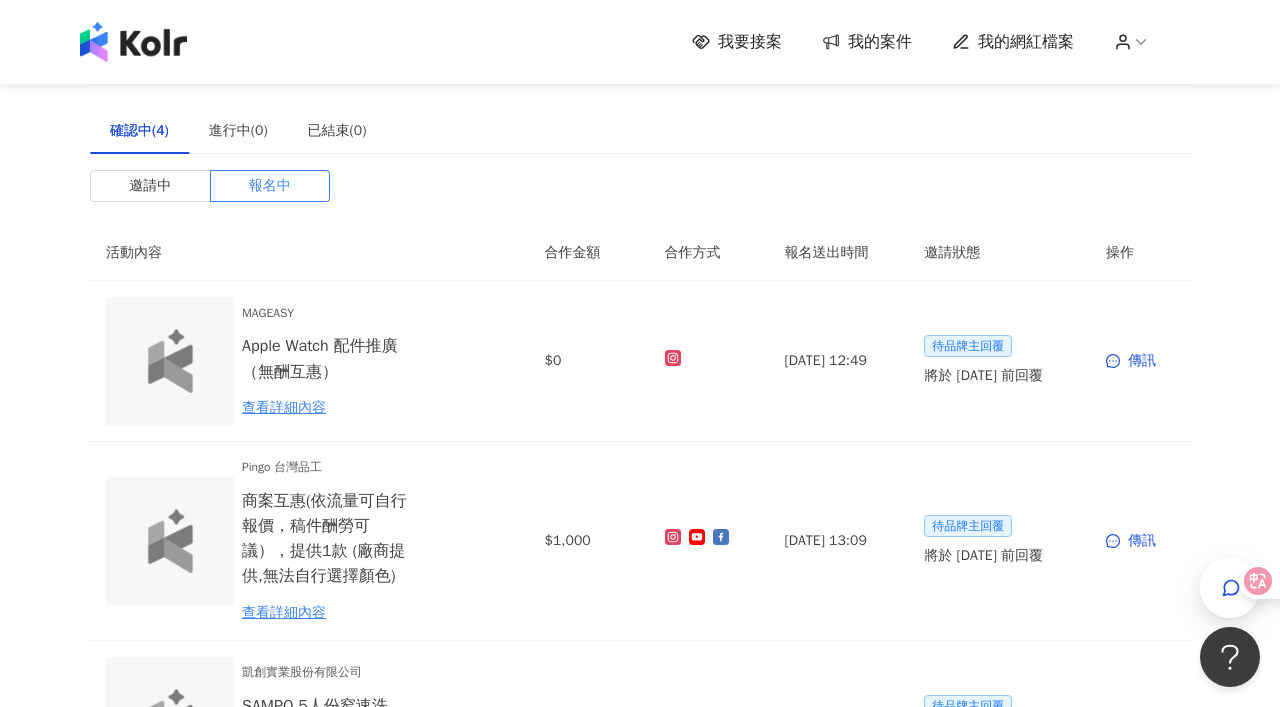 click at bounding box center [133, 42] 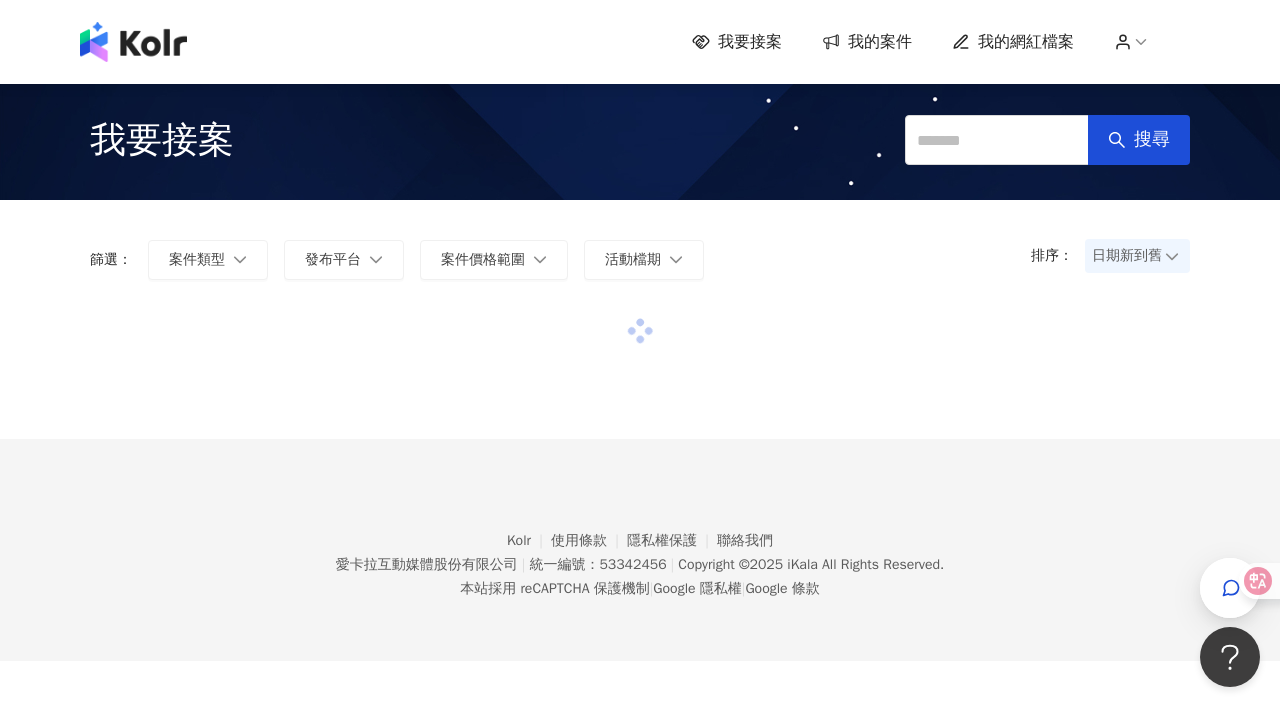 scroll, scrollTop: 1, scrollLeft: 0, axis: vertical 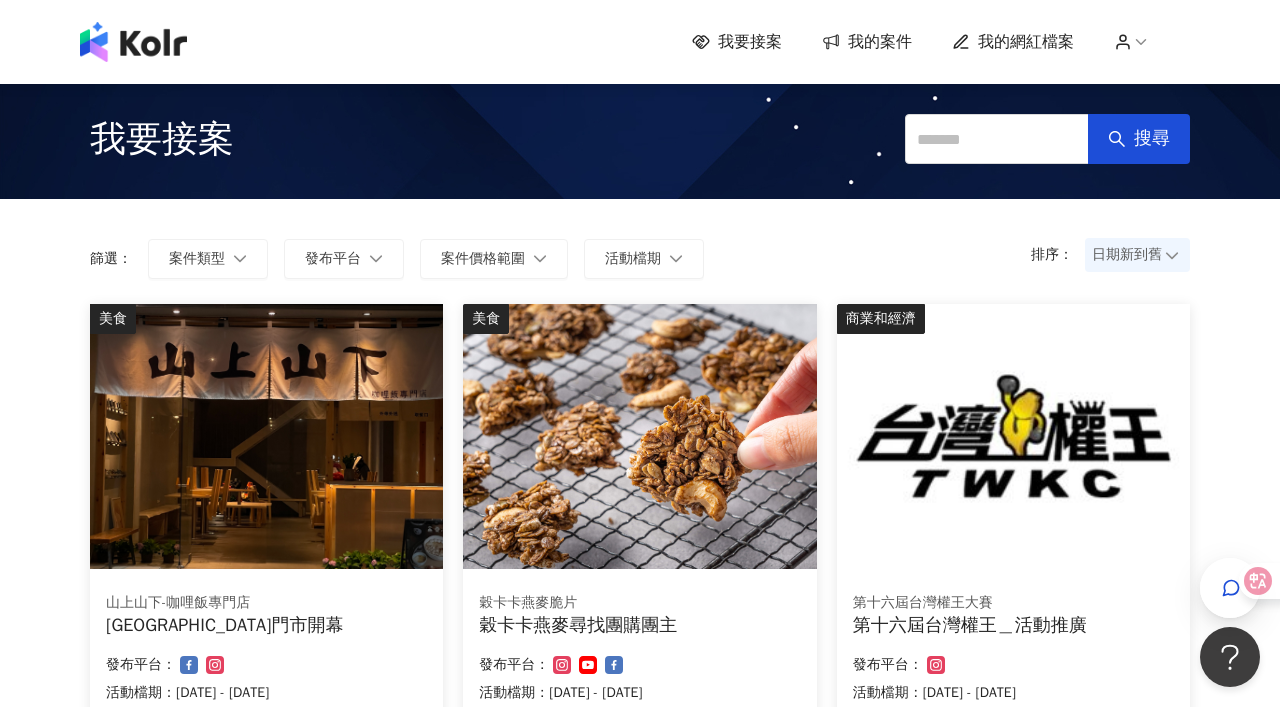 click on "我要接案" at bounding box center (750, 42) 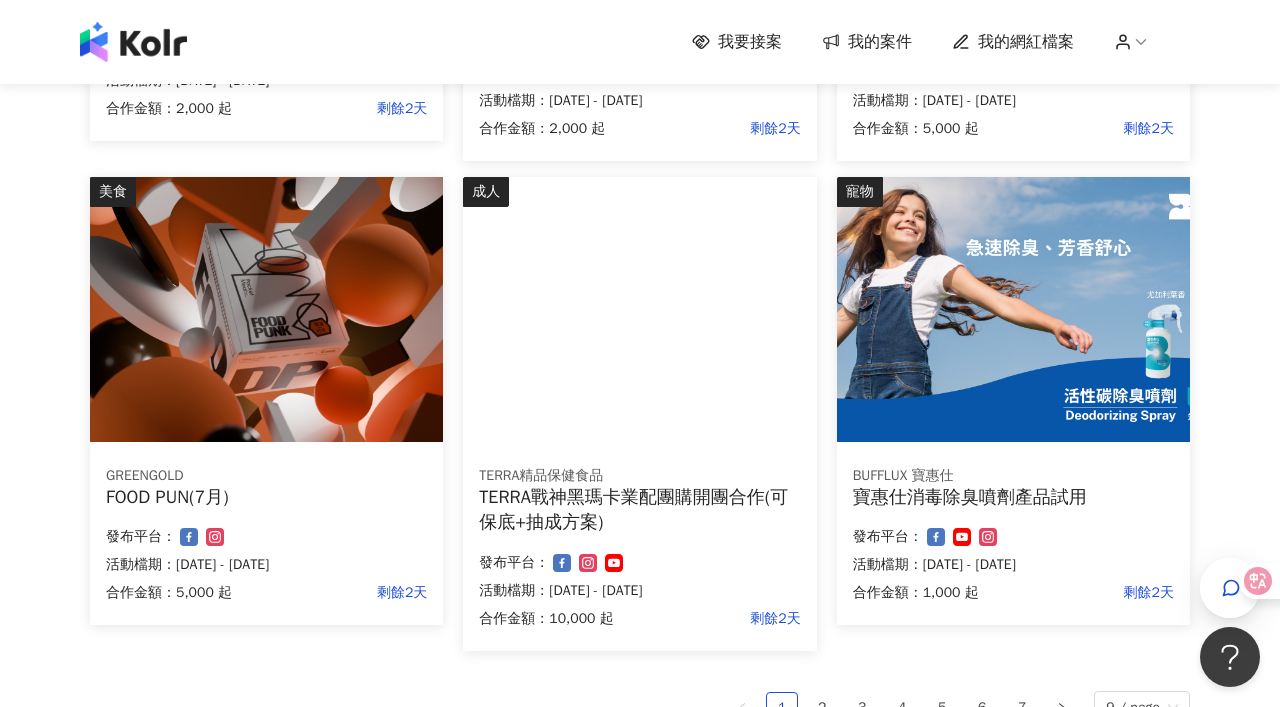 scroll, scrollTop: 1064, scrollLeft: 0, axis: vertical 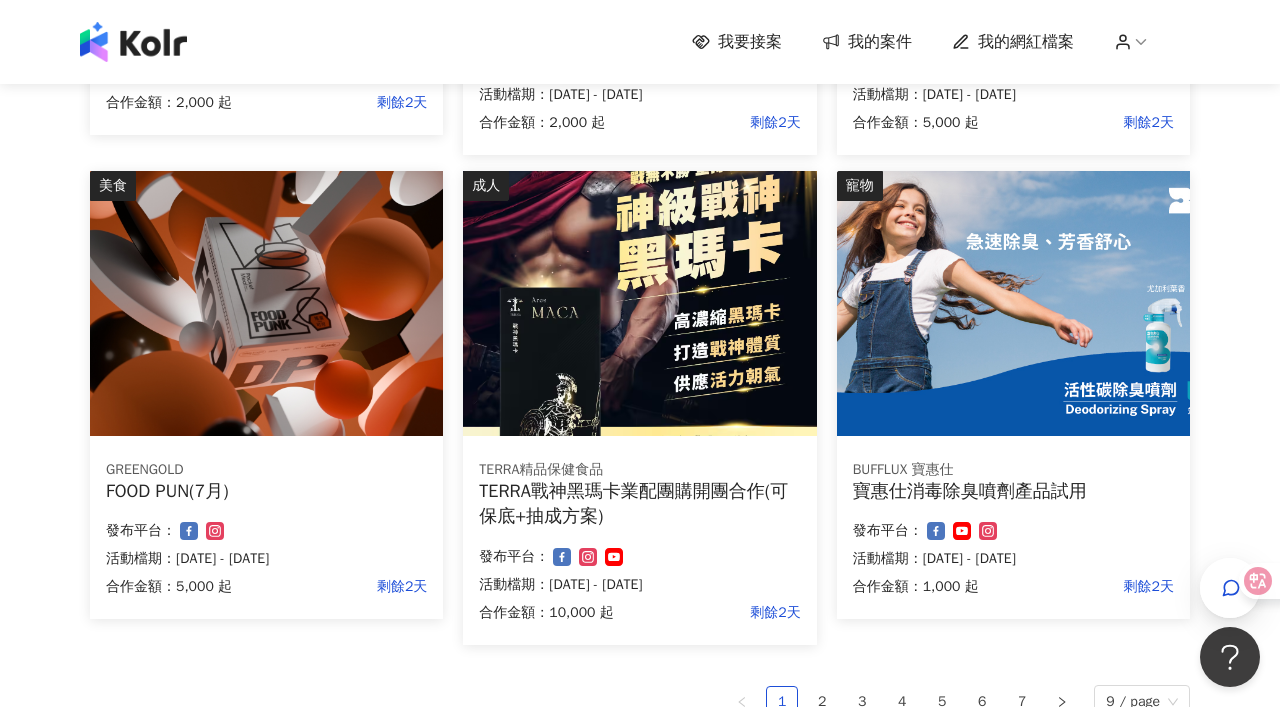 click at bounding box center (266, 303) 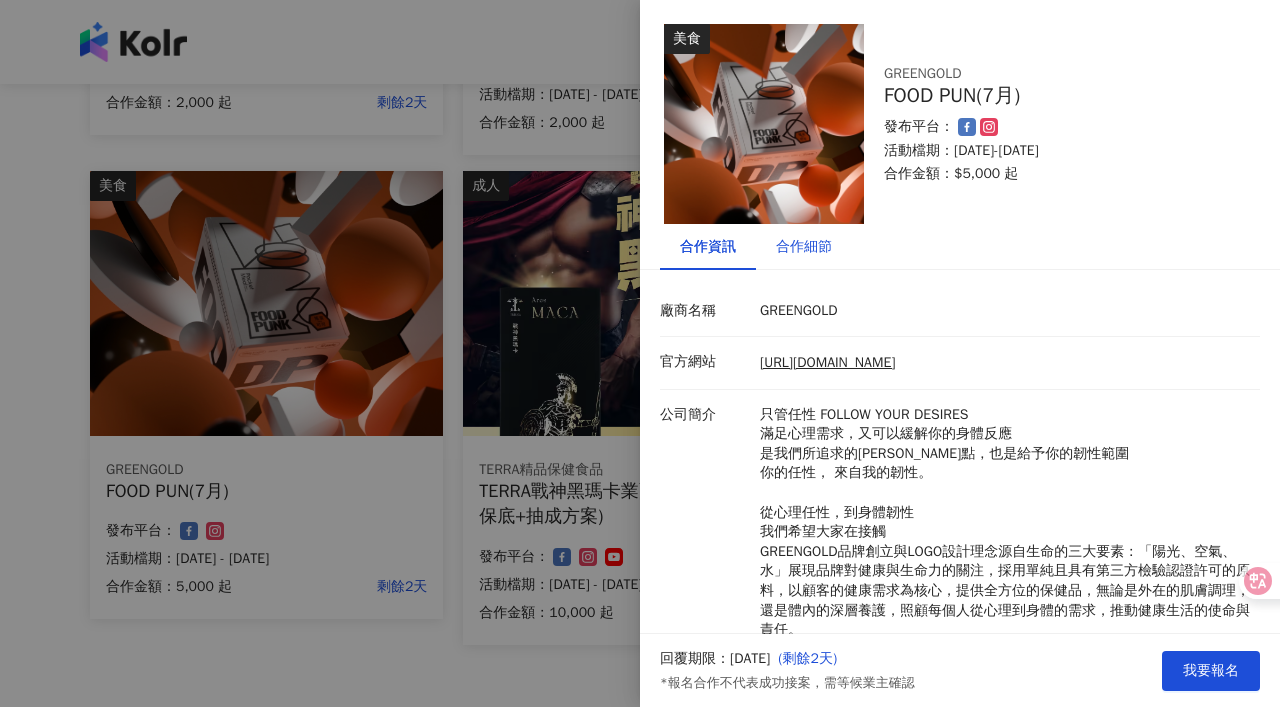 click on "合作細節" at bounding box center (804, 247) 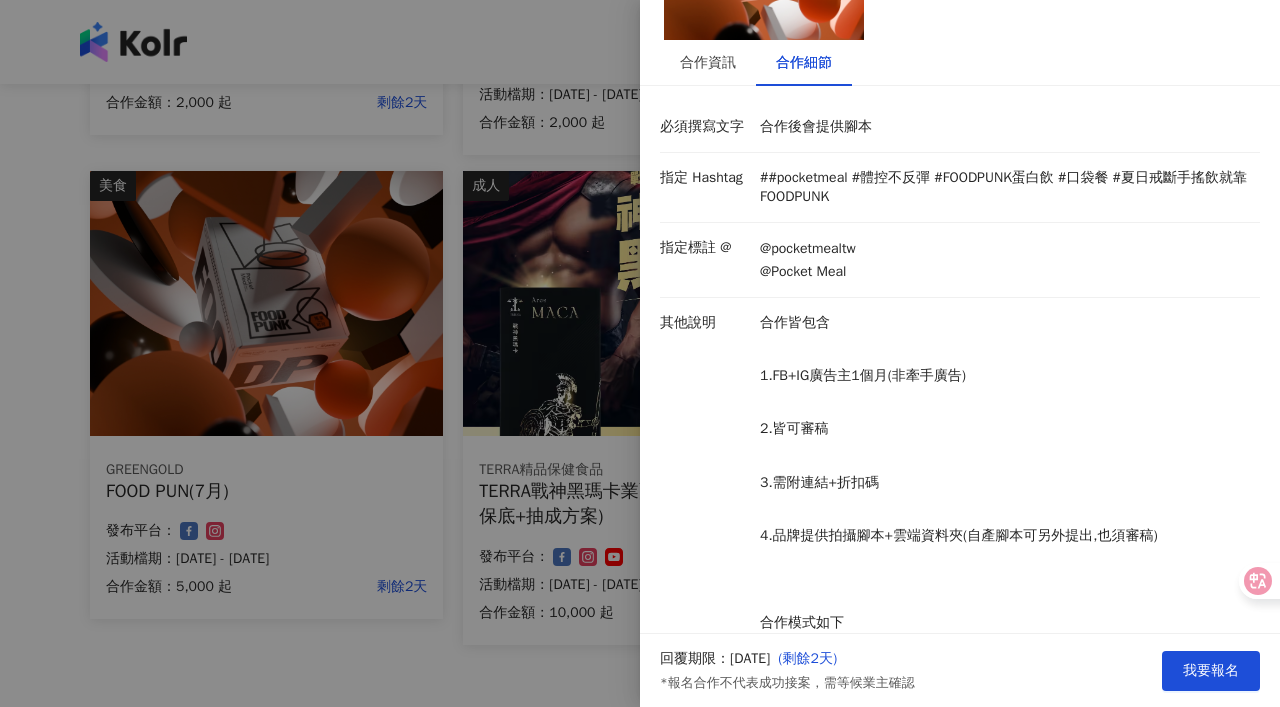 scroll, scrollTop: 187, scrollLeft: 0, axis: vertical 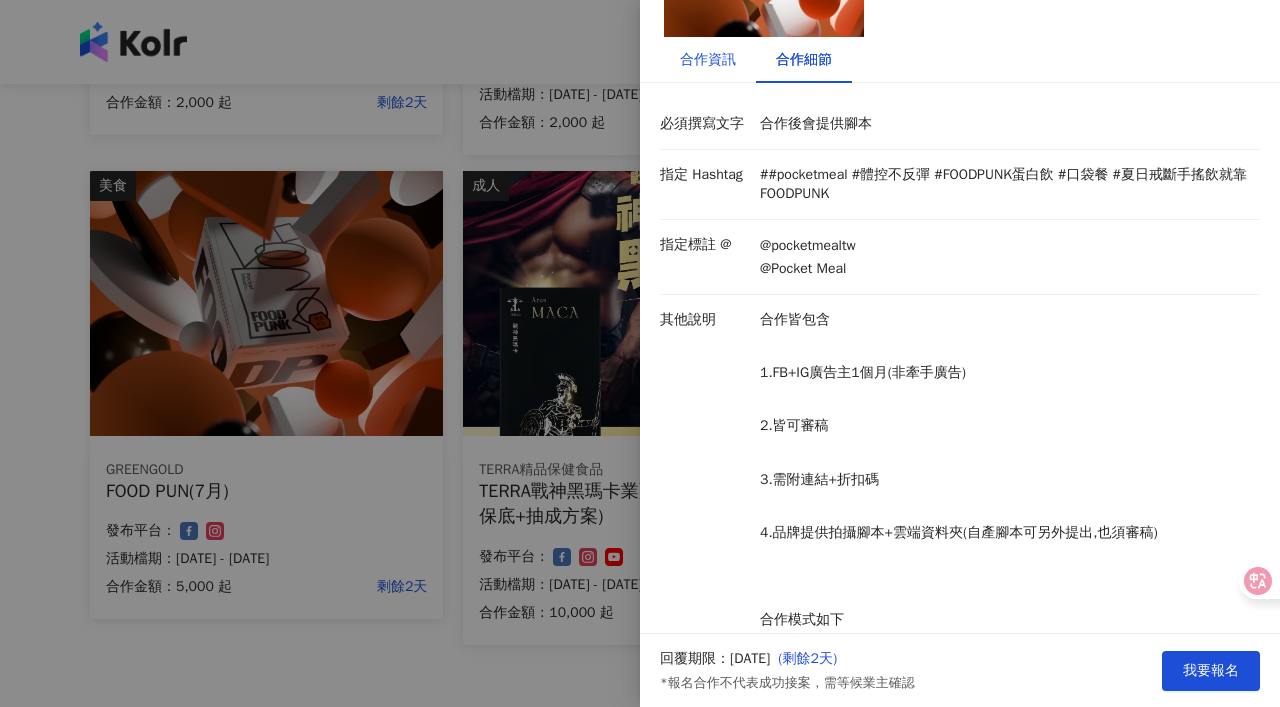 click on "合作資訊" at bounding box center (708, 60) 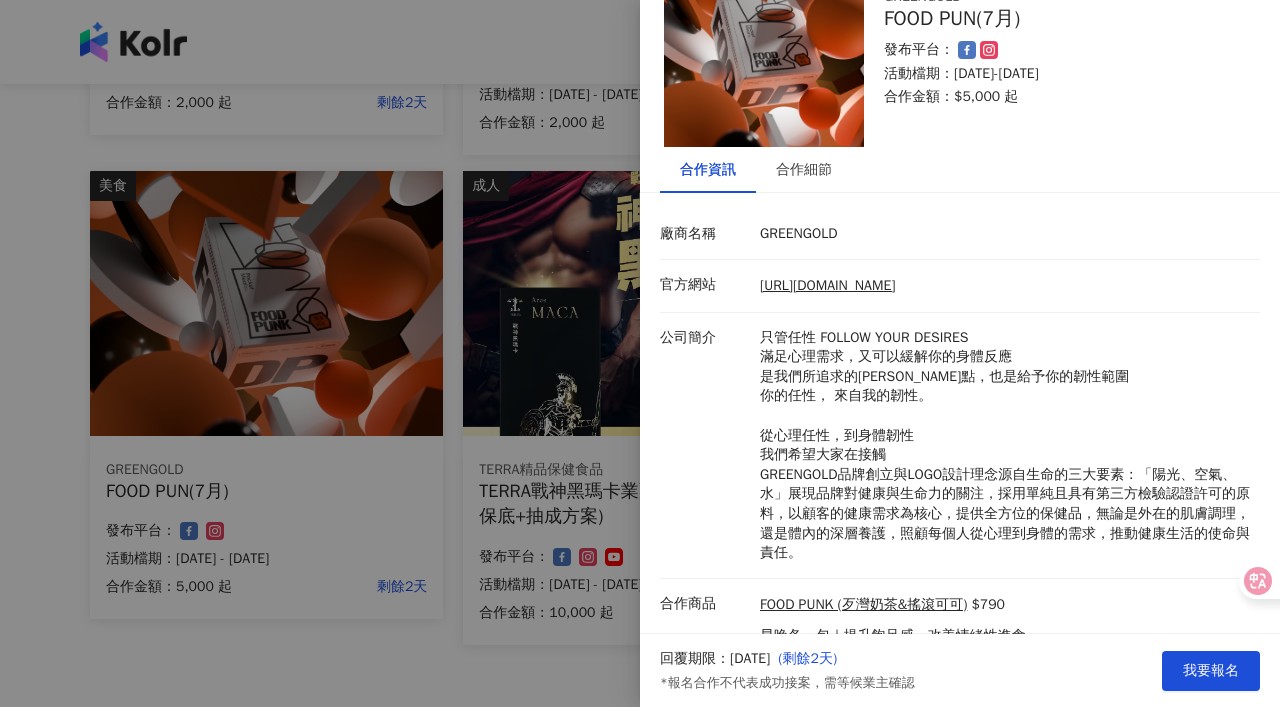 scroll, scrollTop: 0, scrollLeft: 0, axis: both 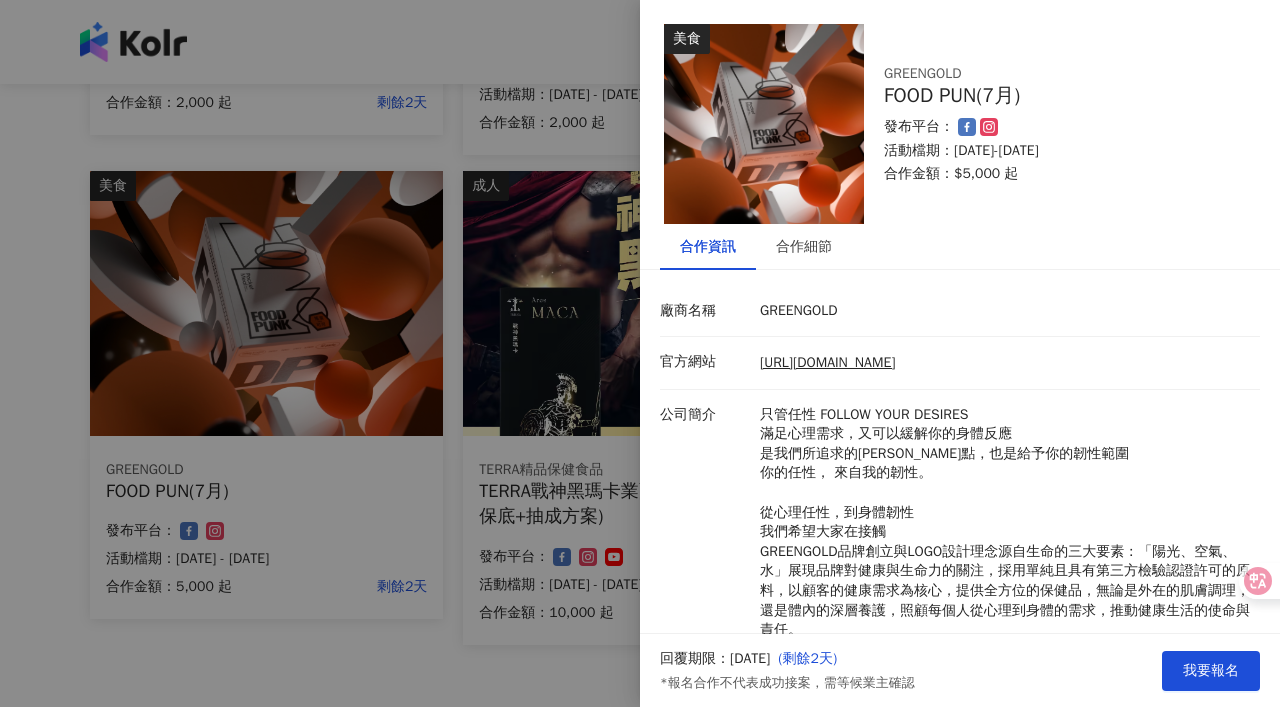 click at bounding box center (640, 353) 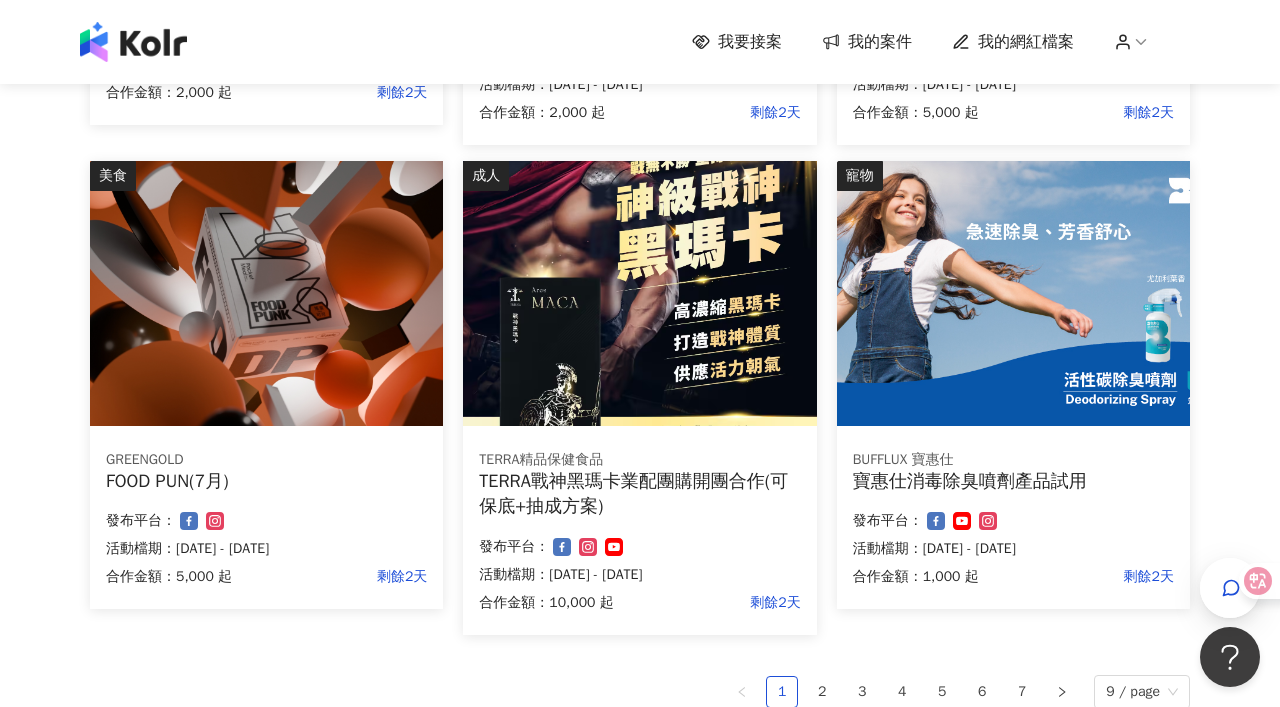 scroll, scrollTop: 1333, scrollLeft: 0, axis: vertical 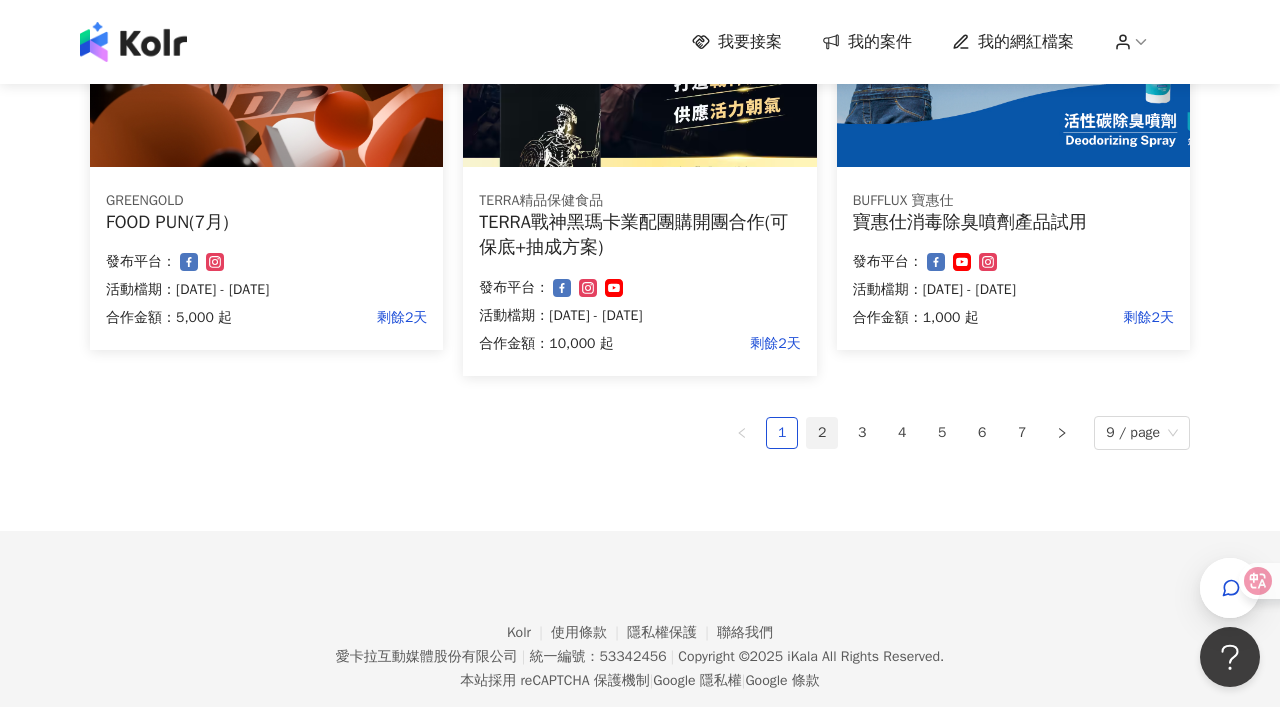 click on "2" at bounding box center [822, 433] 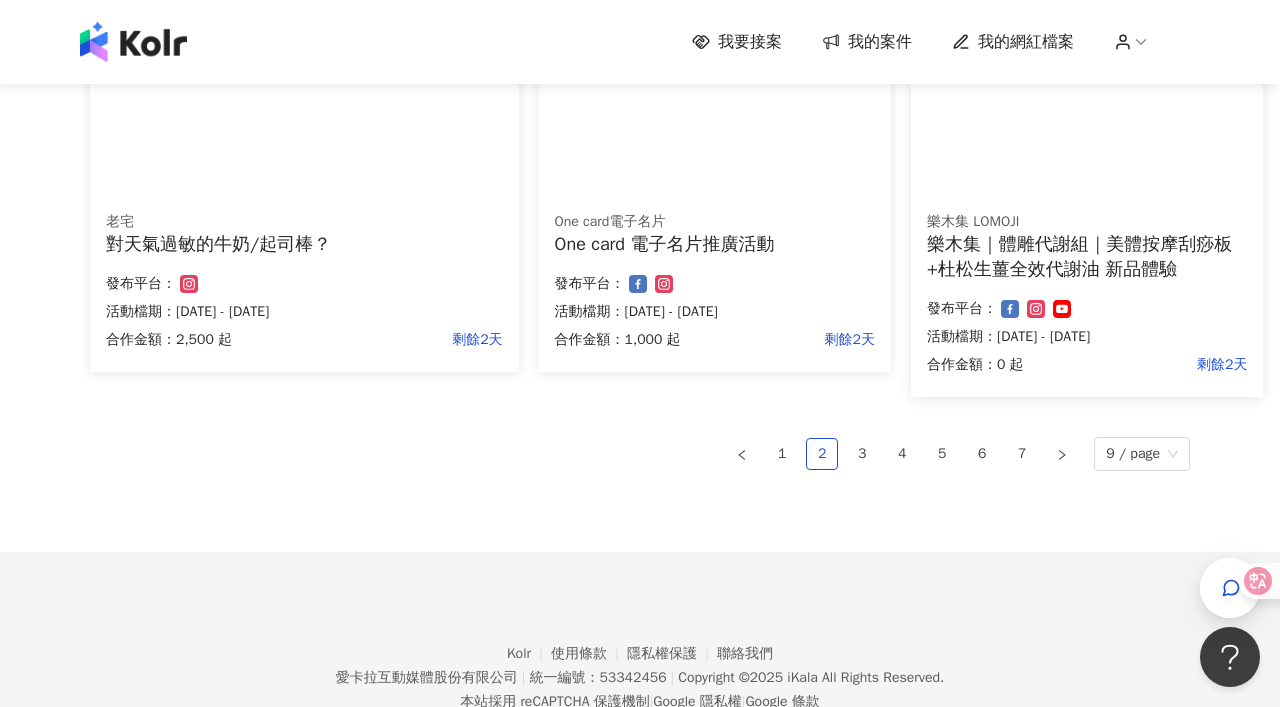 scroll, scrollTop: 1404, scrollLeft: 0, axis: vertical 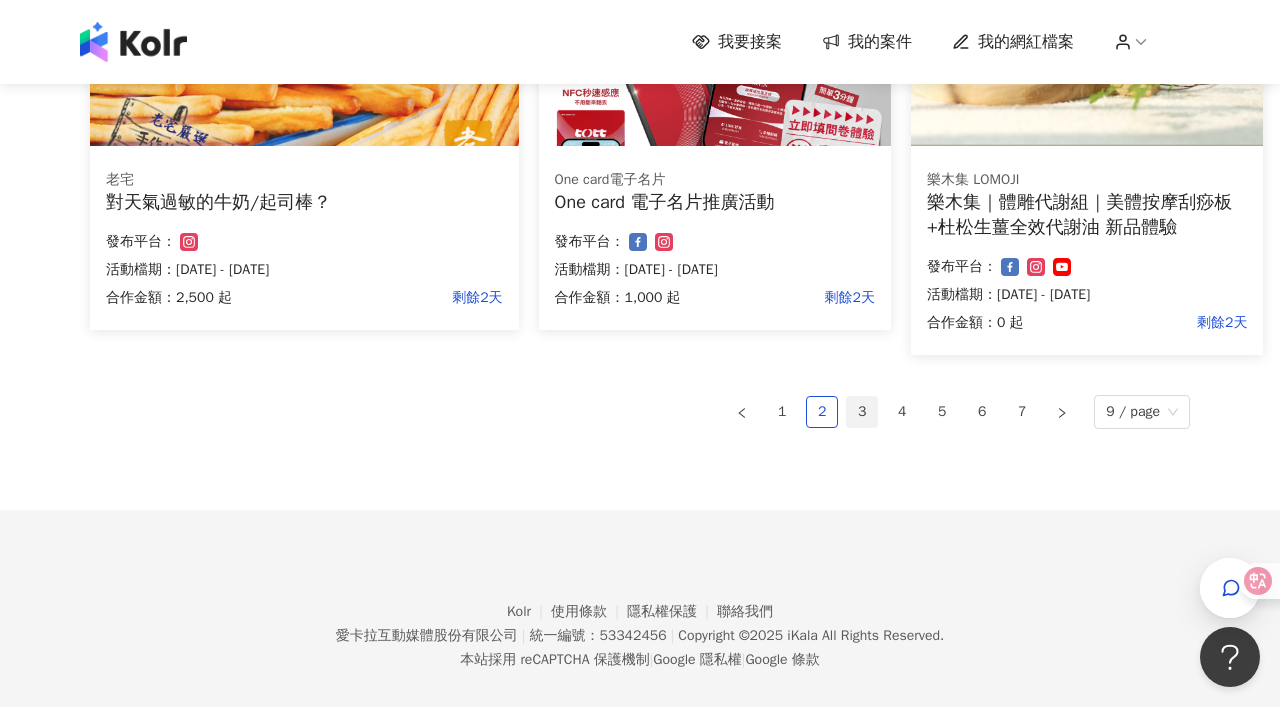 click on "3" at bounding box center (862, 412) 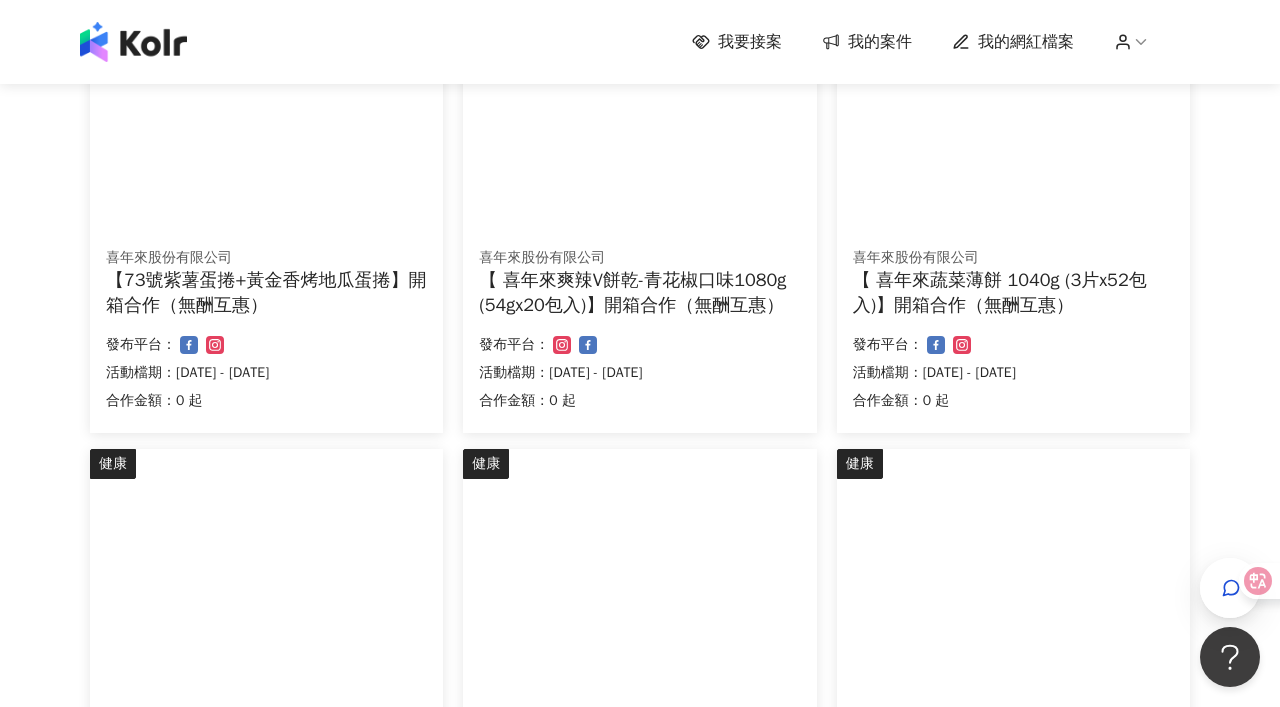 scroll, scrollTop: 1366, scrollLeft: 0, axis: vertical 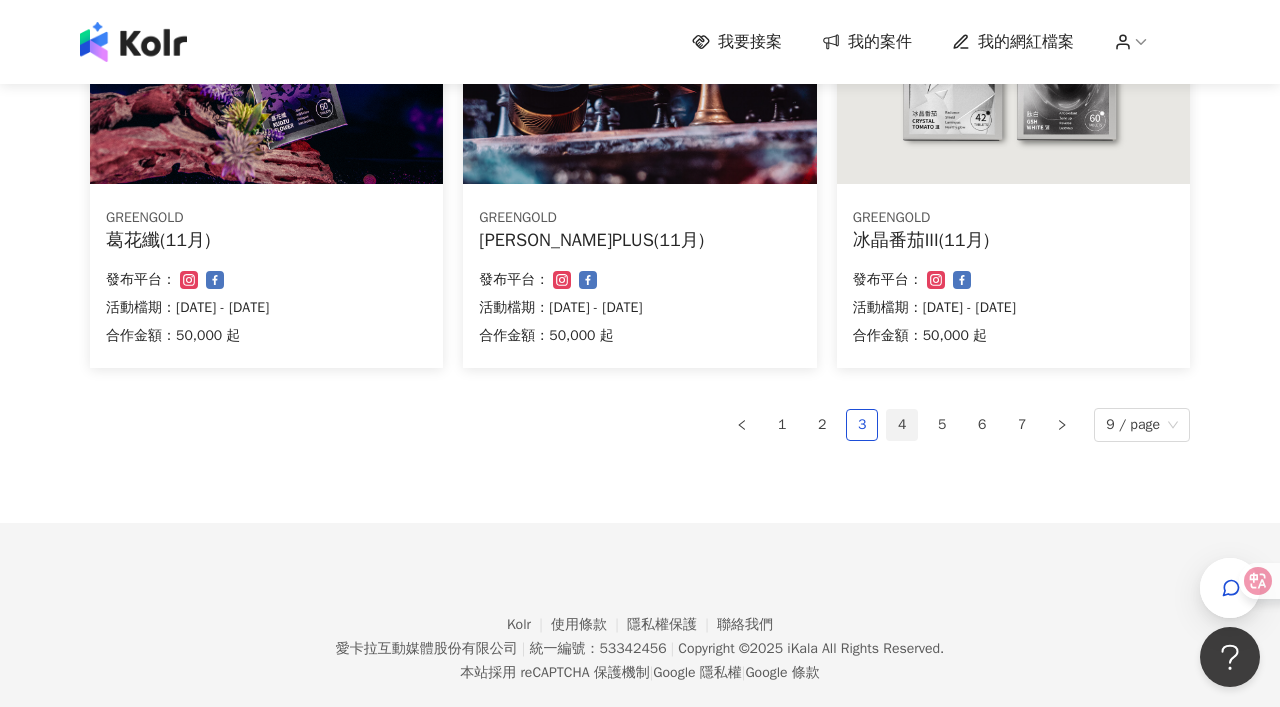 click on "4" at bounding box center [902, 425] 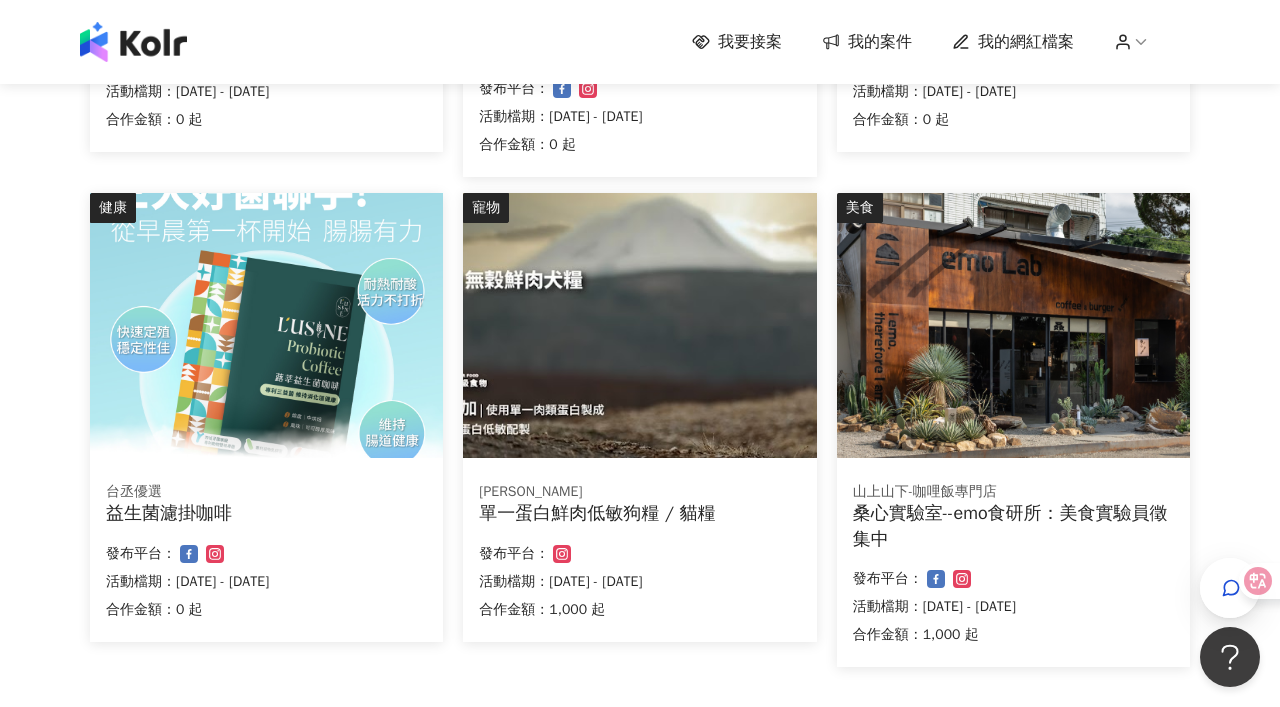 scroll, scrollTop: 1027, scrollLeft: 0, axis: vertical 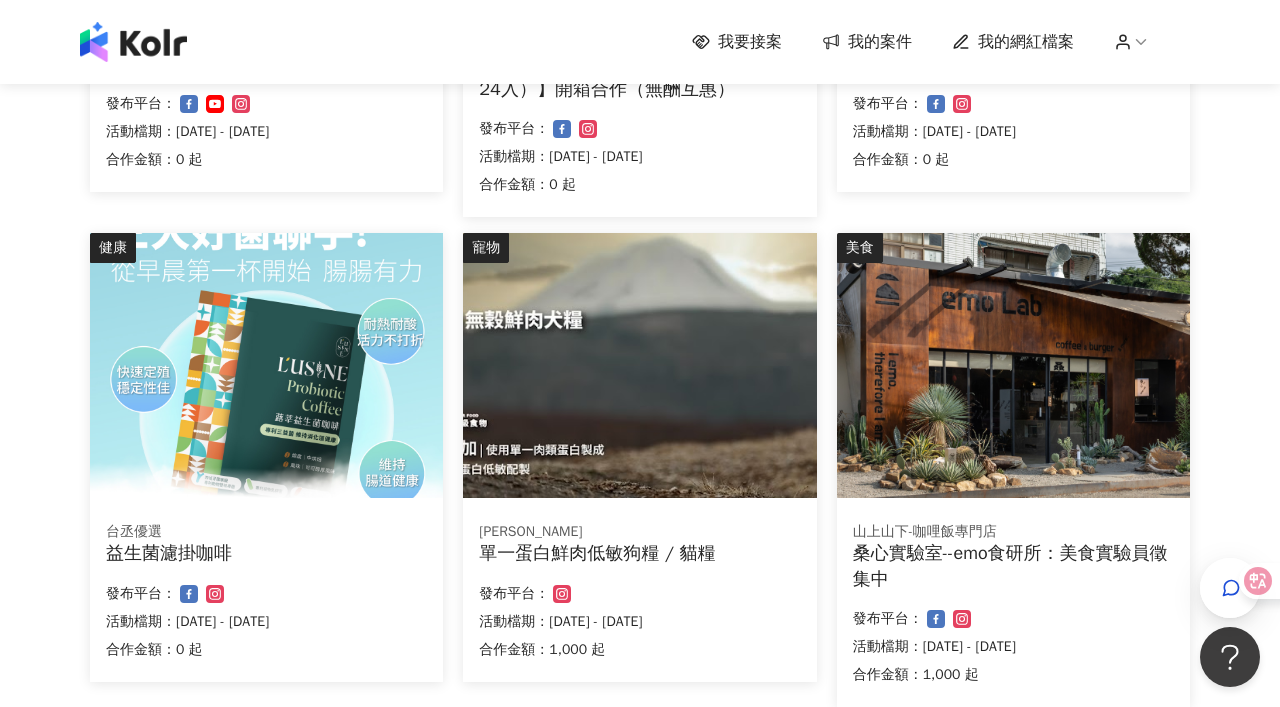 click at bounding box center (639, 365) 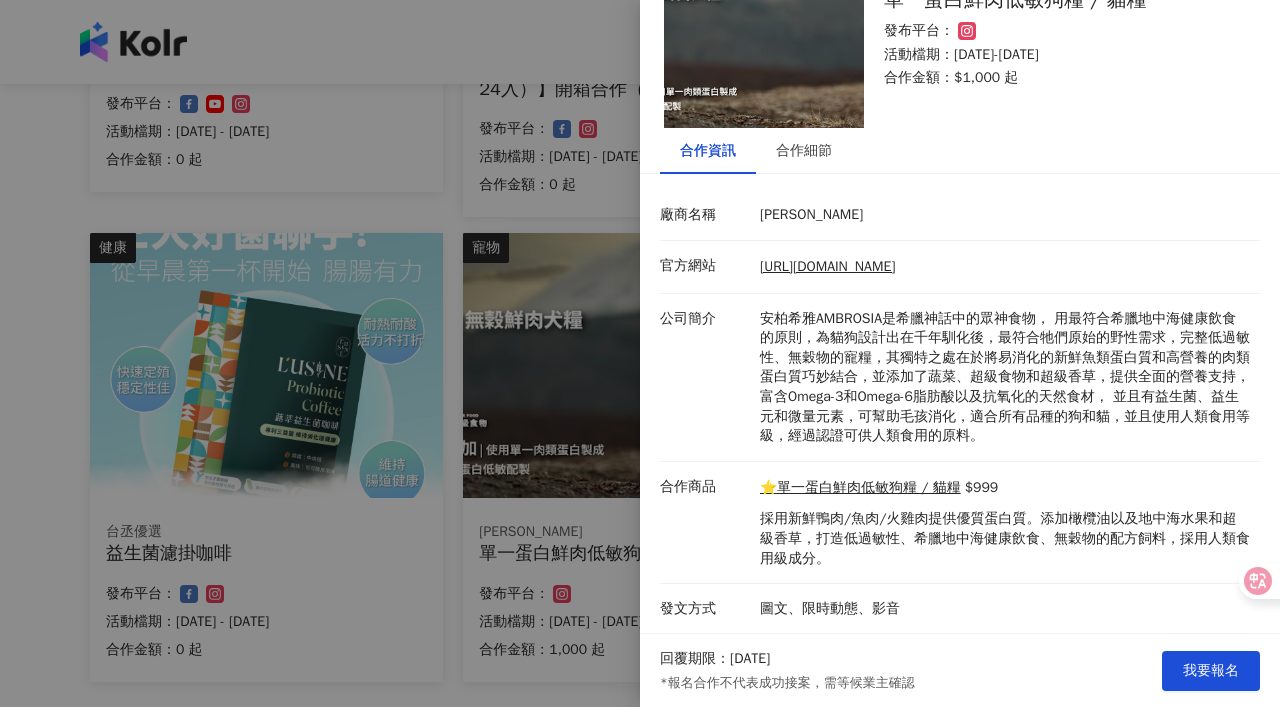 scroll, scrollTop: 94, scrollLeft: 0, axis: vertical 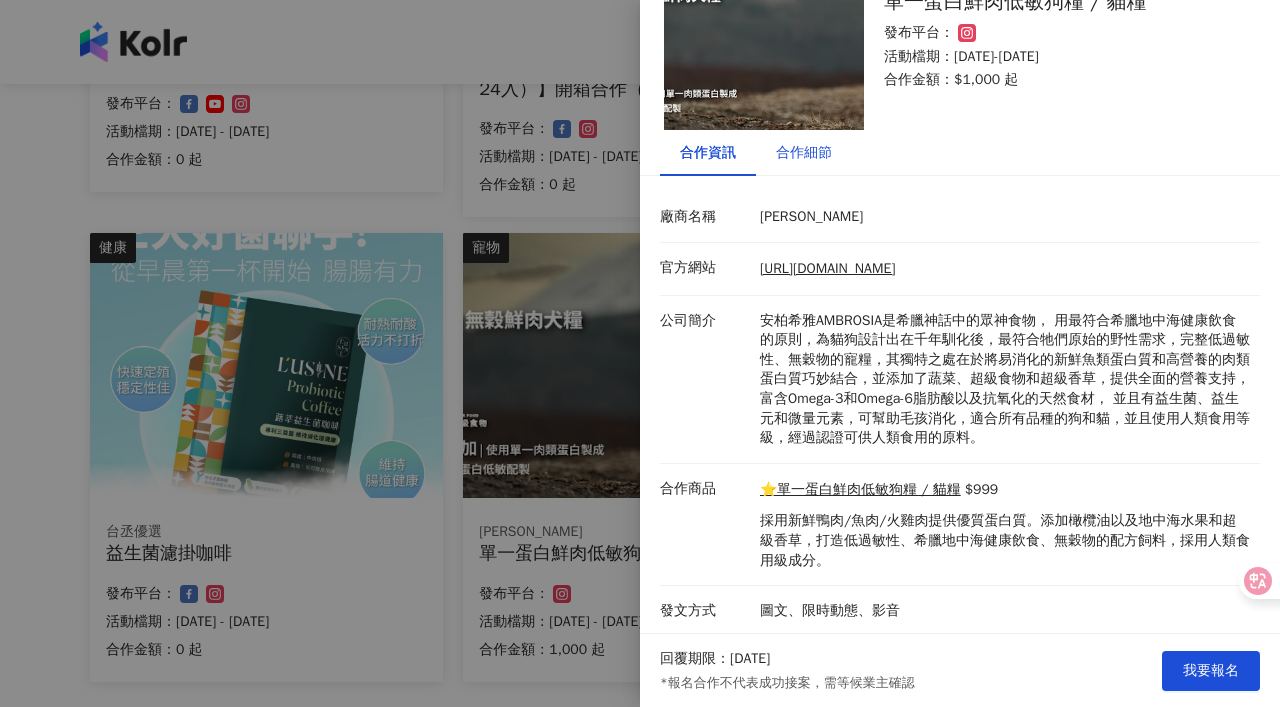 click on "合作細節" at bounding box center [804, 153] 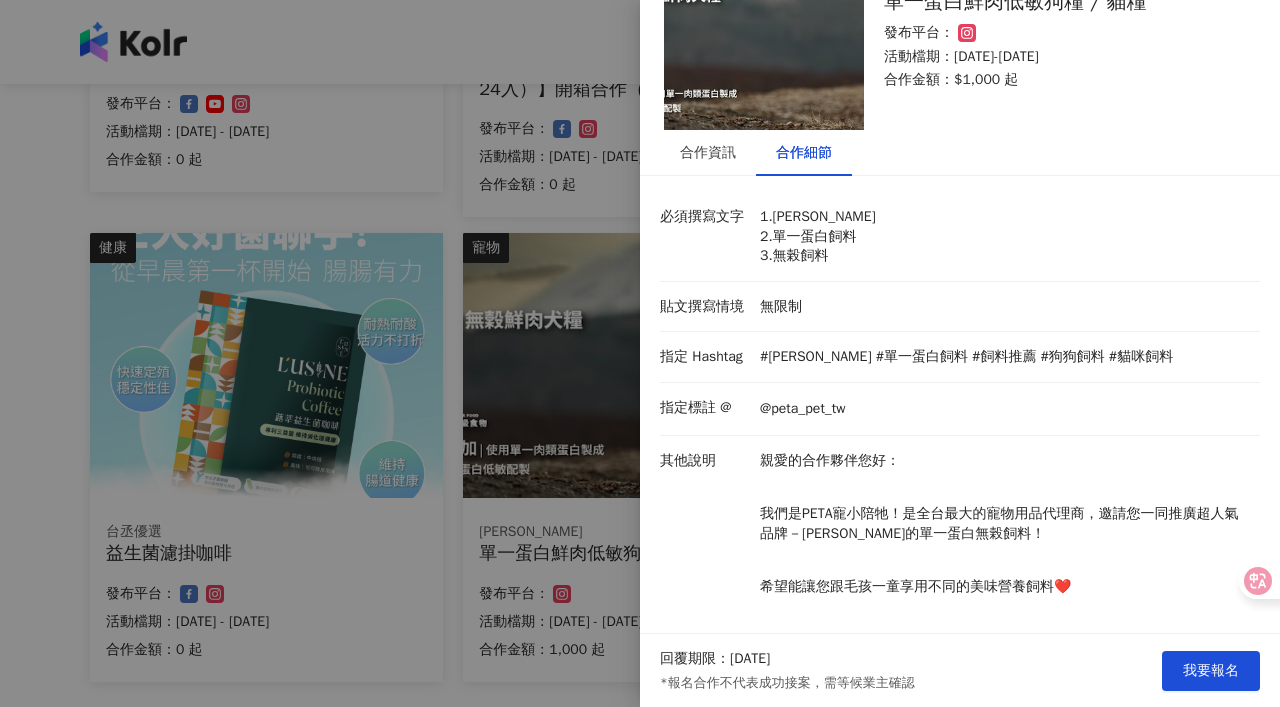 scroll, scrollTop: 0, scrollLeft: 0, axis: both 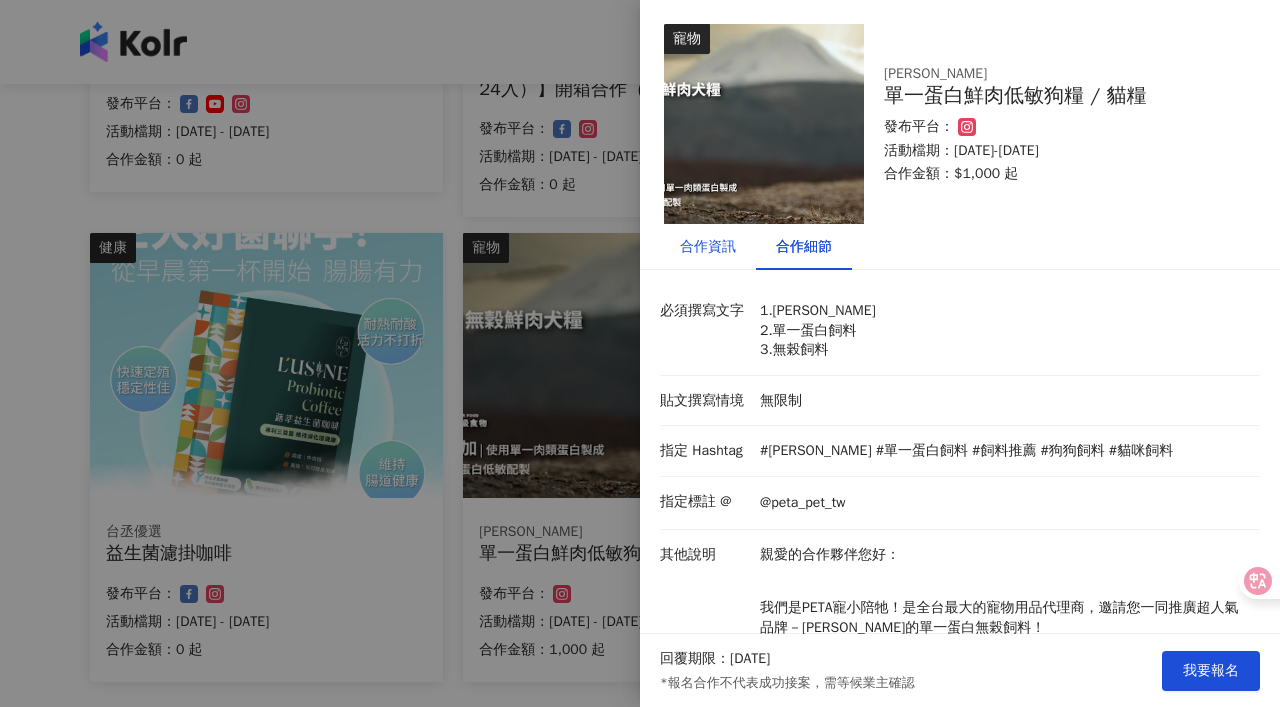 click on "合作資訊" at bounding box center [708, 247] 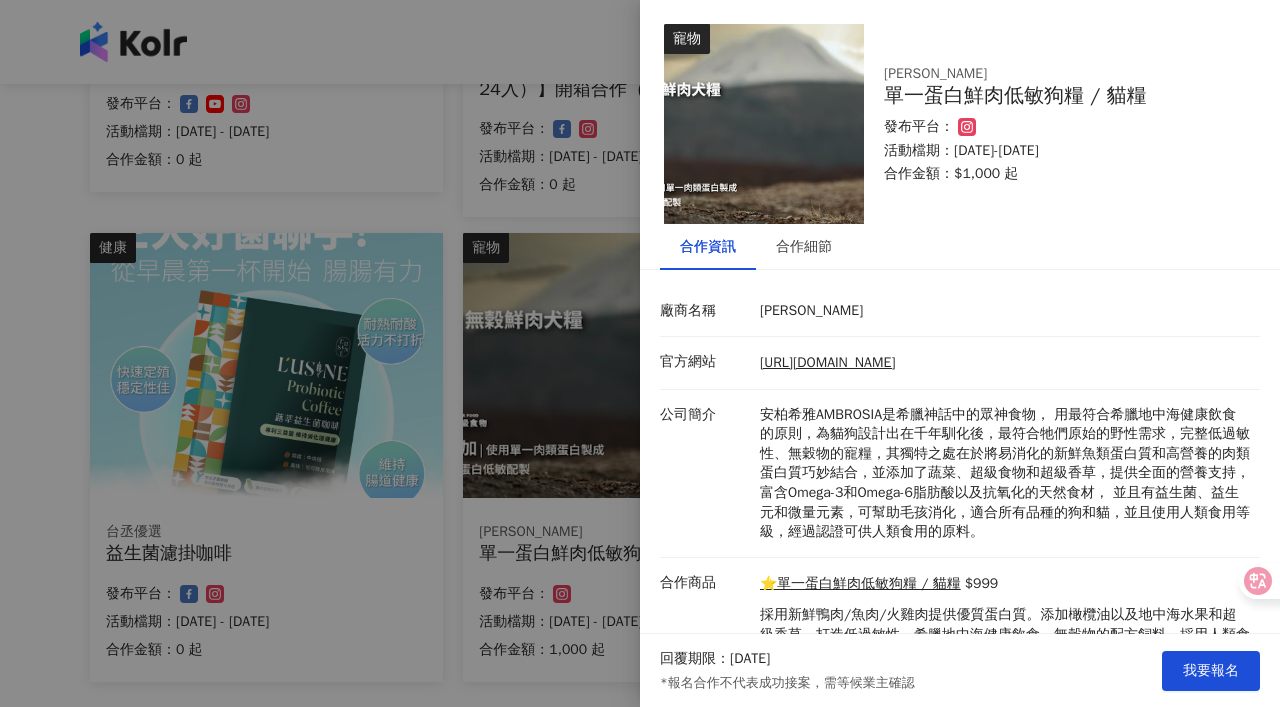 scroll, scrollTop: 96, scrollLeft: 0, axis: vertical 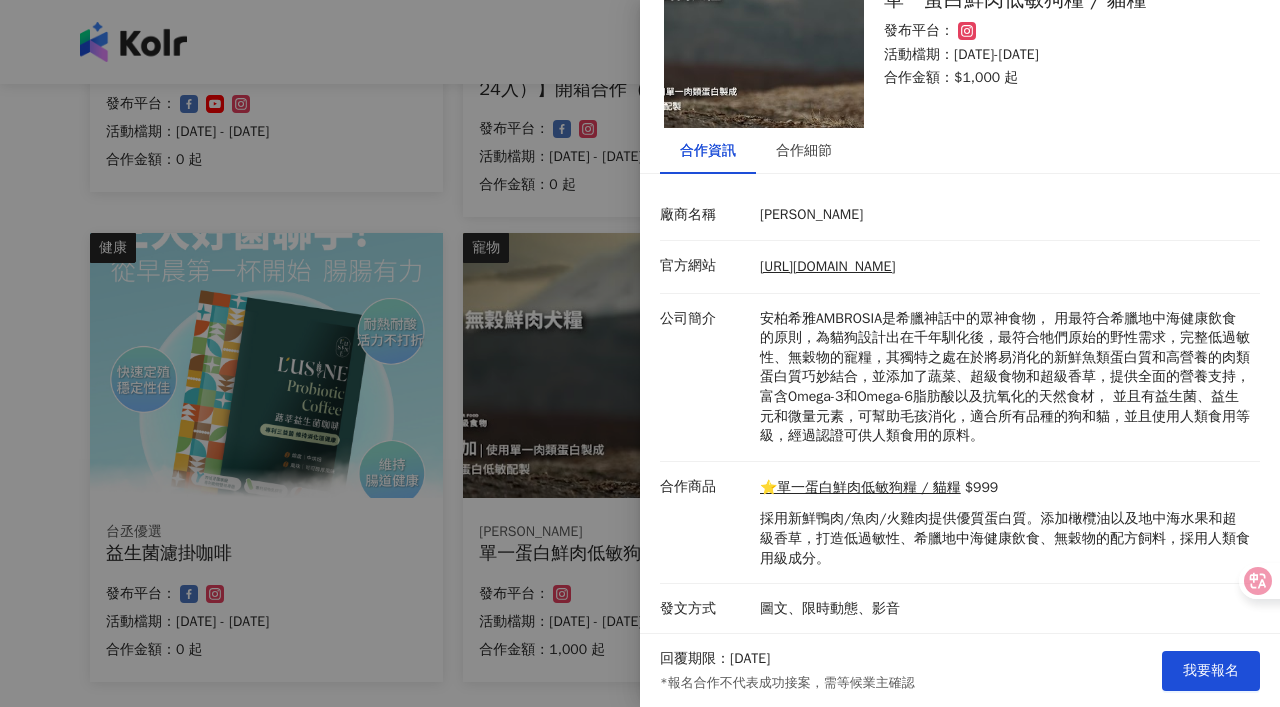 drag, startPoint x: 1193, startPoint y: 674, endPoint x: 1084, endPoint y: 680, distance: 109.165016 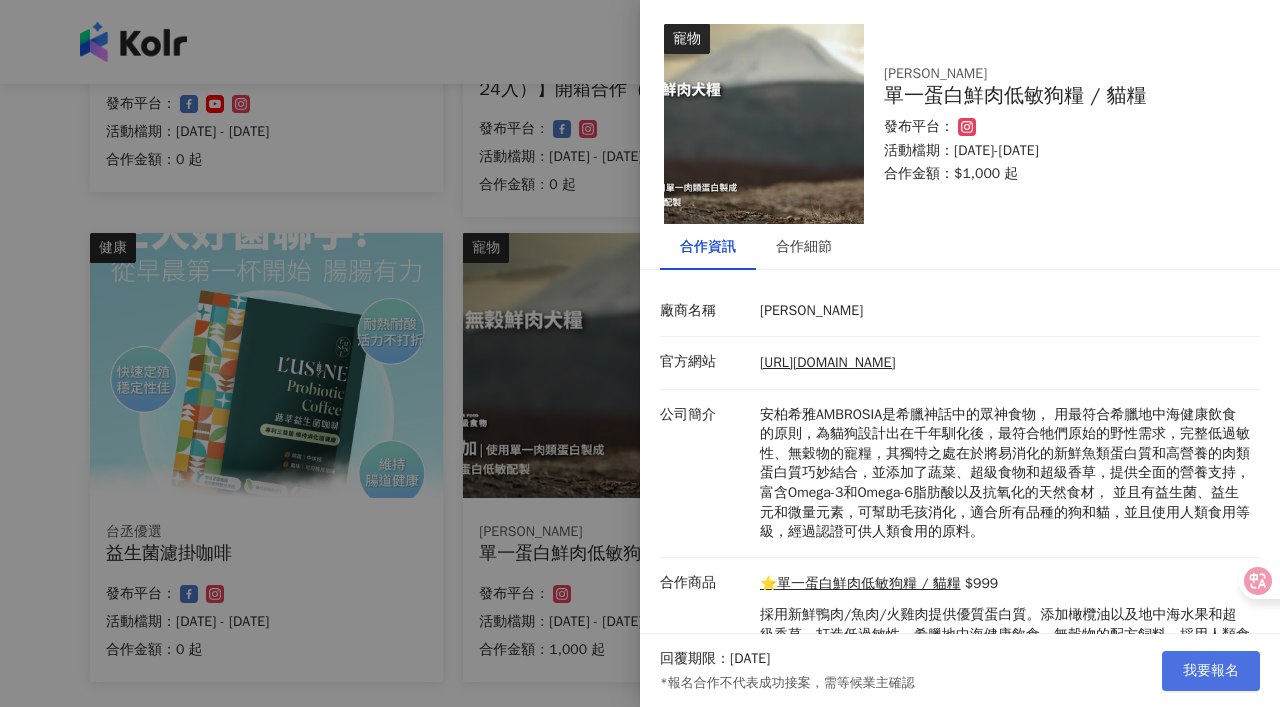 click on "我要報名" at bounding box center [1211, 671] 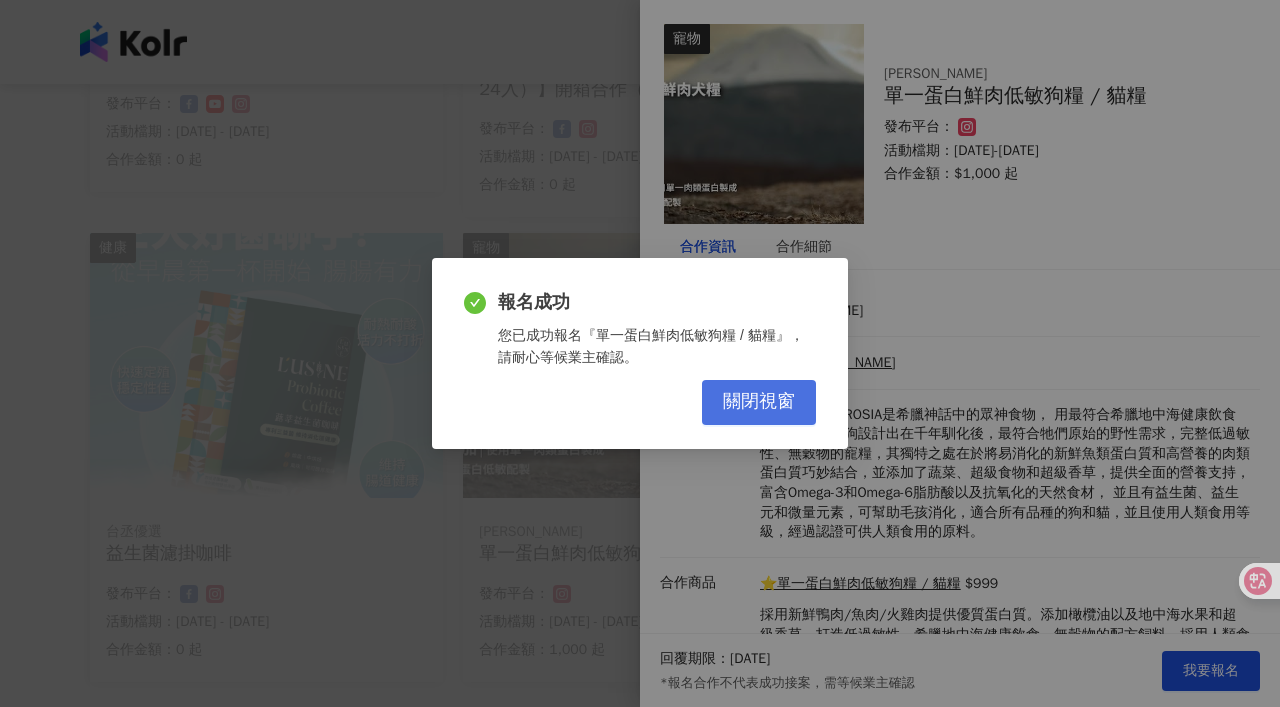 click on "關閉視窗" at bounding box center [759, 402] 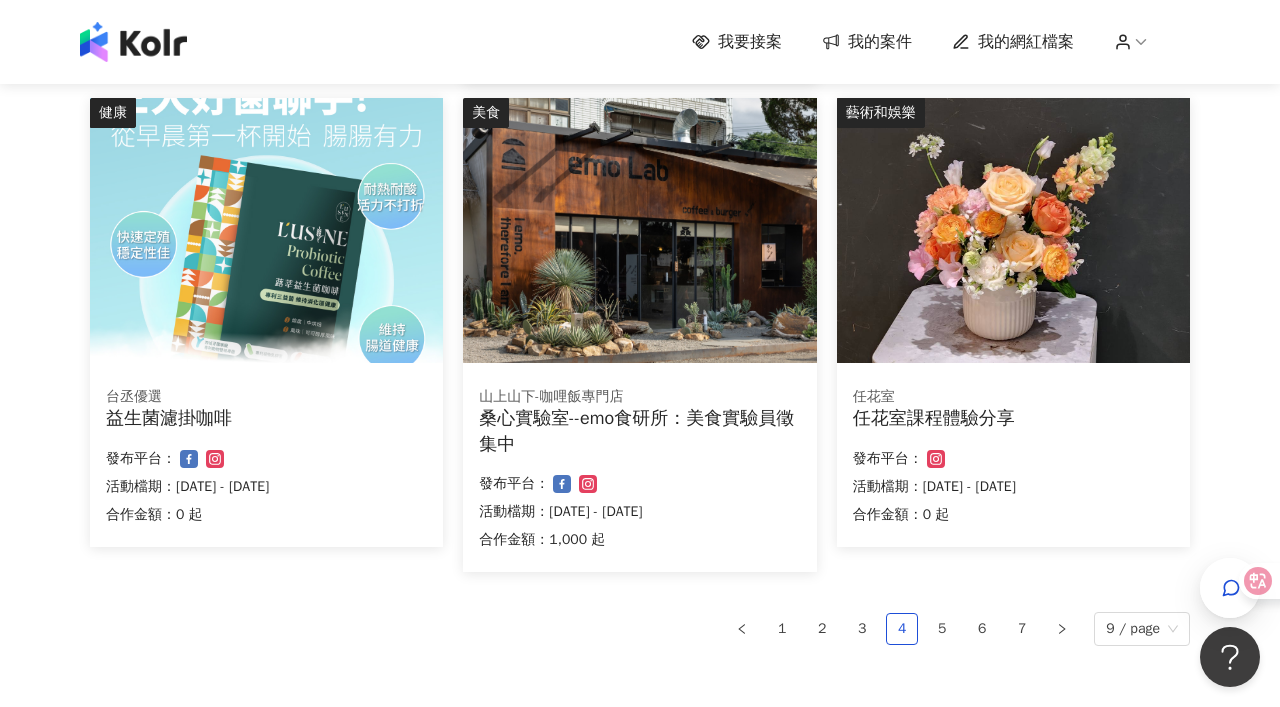 scroll, scrollTop: 1163, scrollLeft: 0, axis: vertical 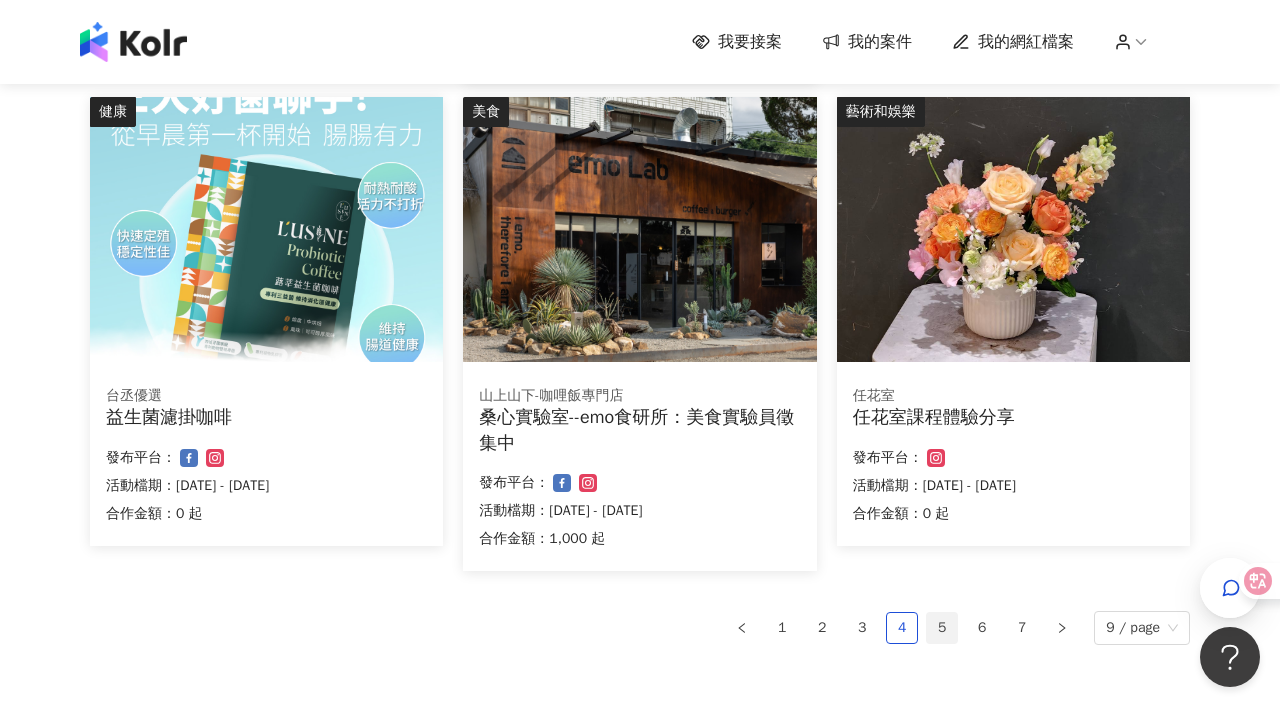 click on "5" at bounding box center [942, 628] 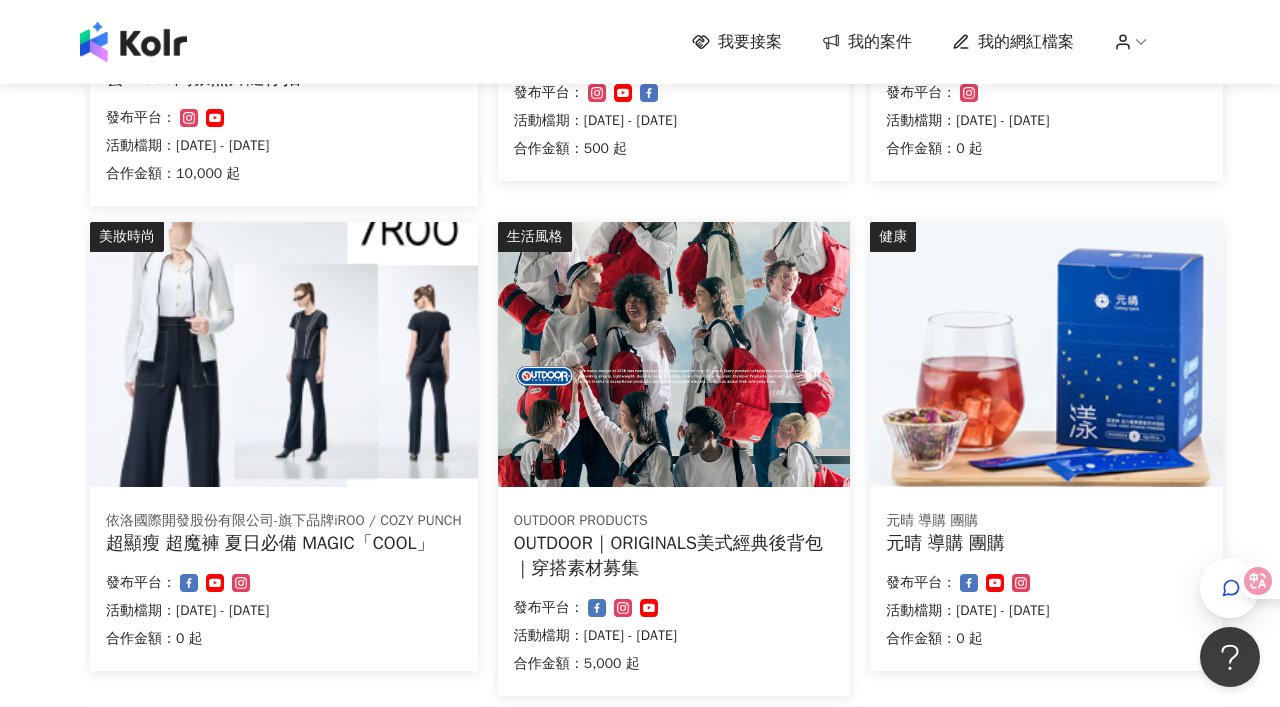 scroll, scrollTop: 576, scrollLeft: 0, axis: vertical 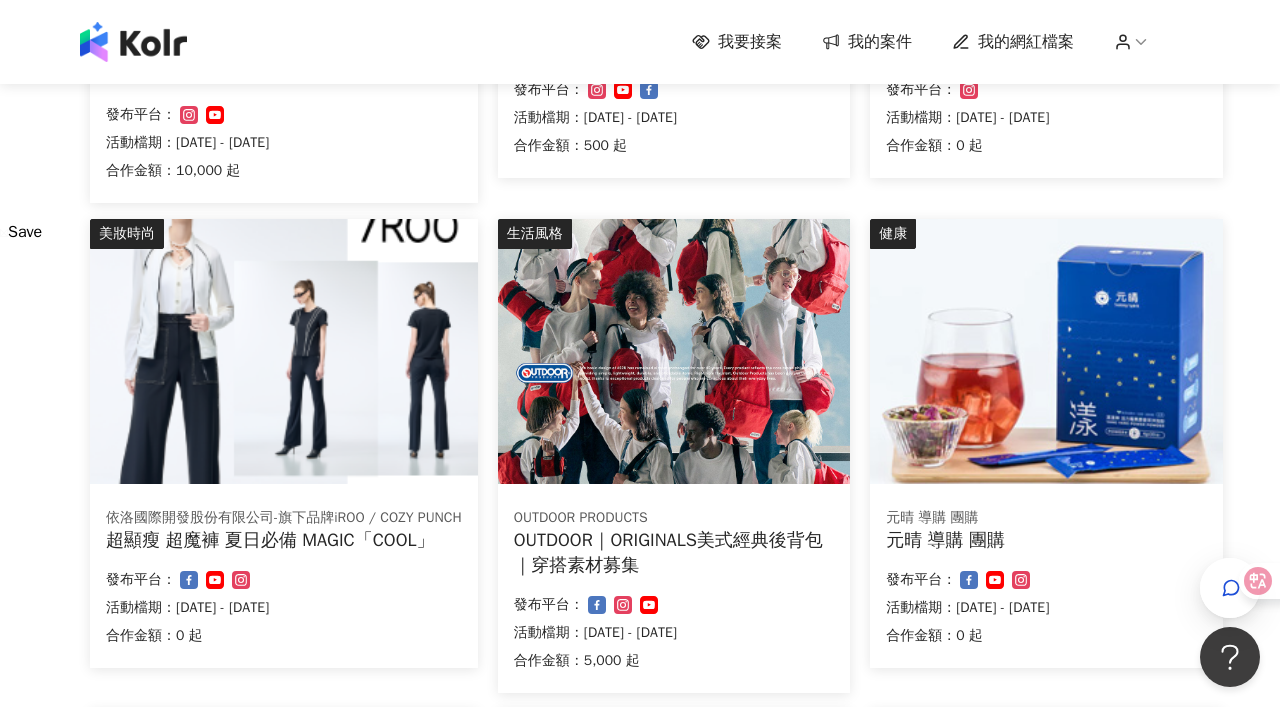 click at bounding box center [674, 351] 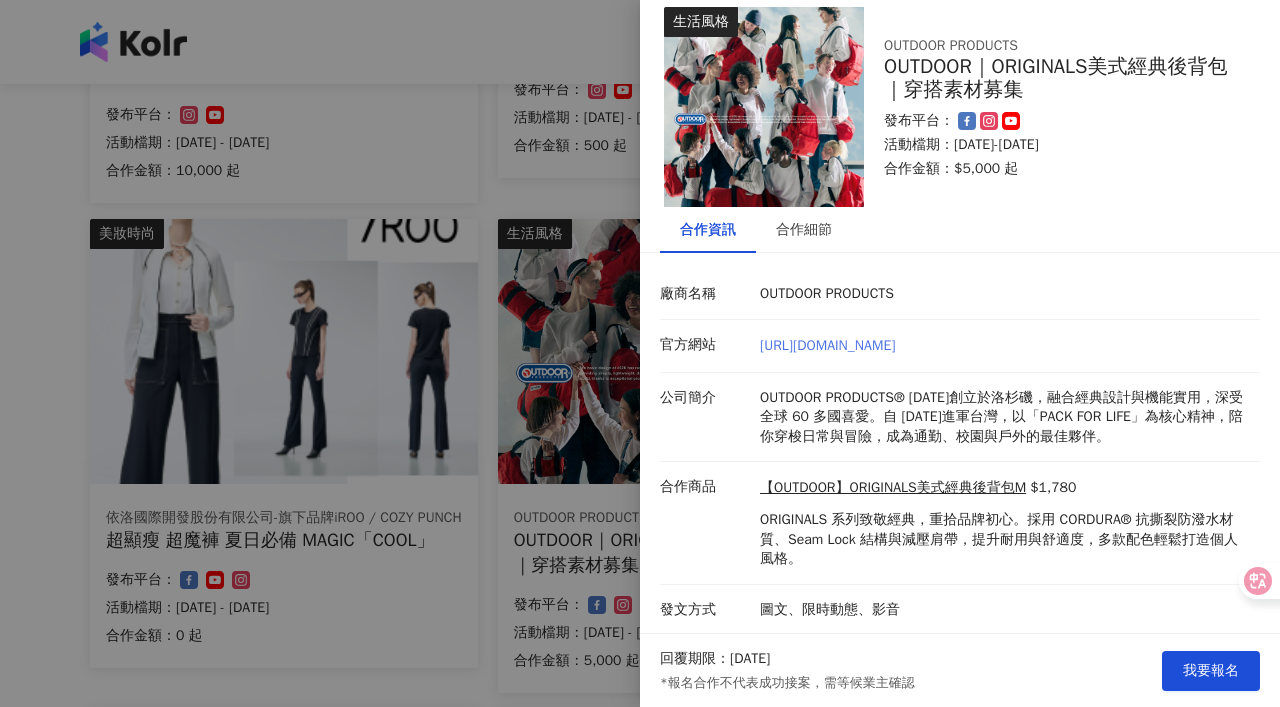 scroll, scrollTop: 0, scrollLeft: 0, axis: both 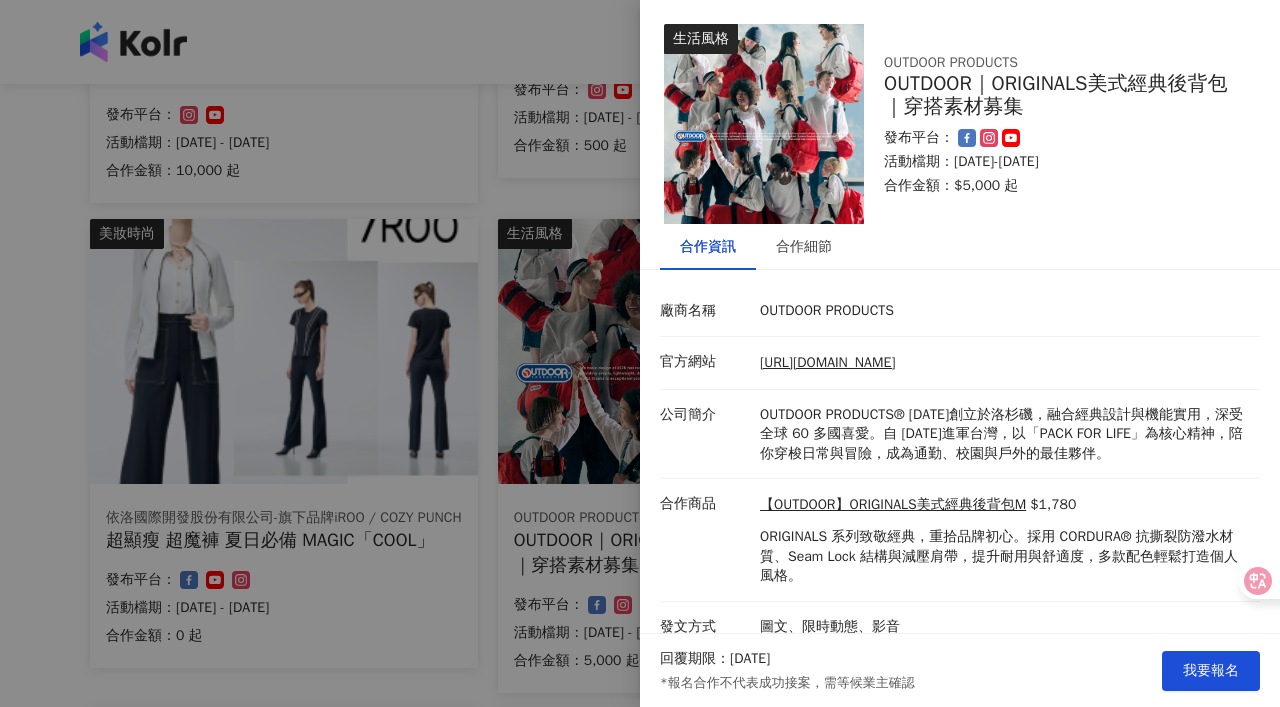 click at bounding box center (640, 353) 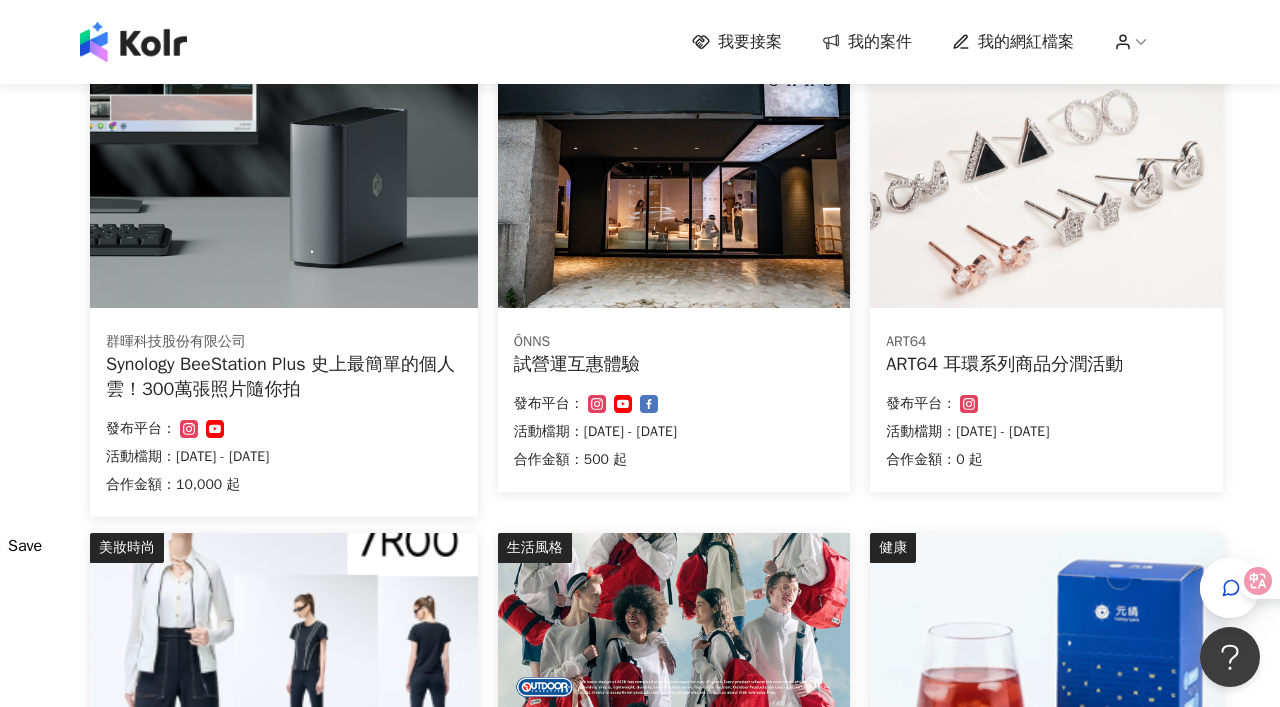 scroll, scrollTop: 257, scrollLeft: 0, axis: vertical 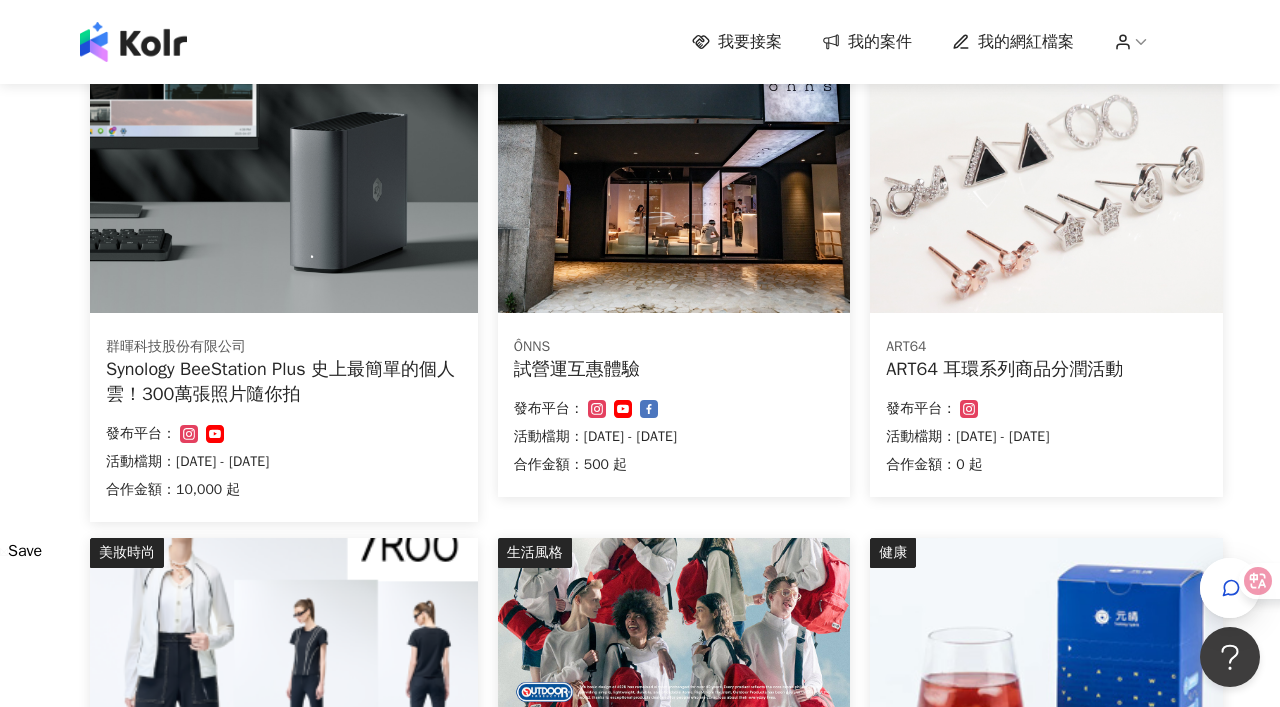 click at bounding box center (1046, 180) 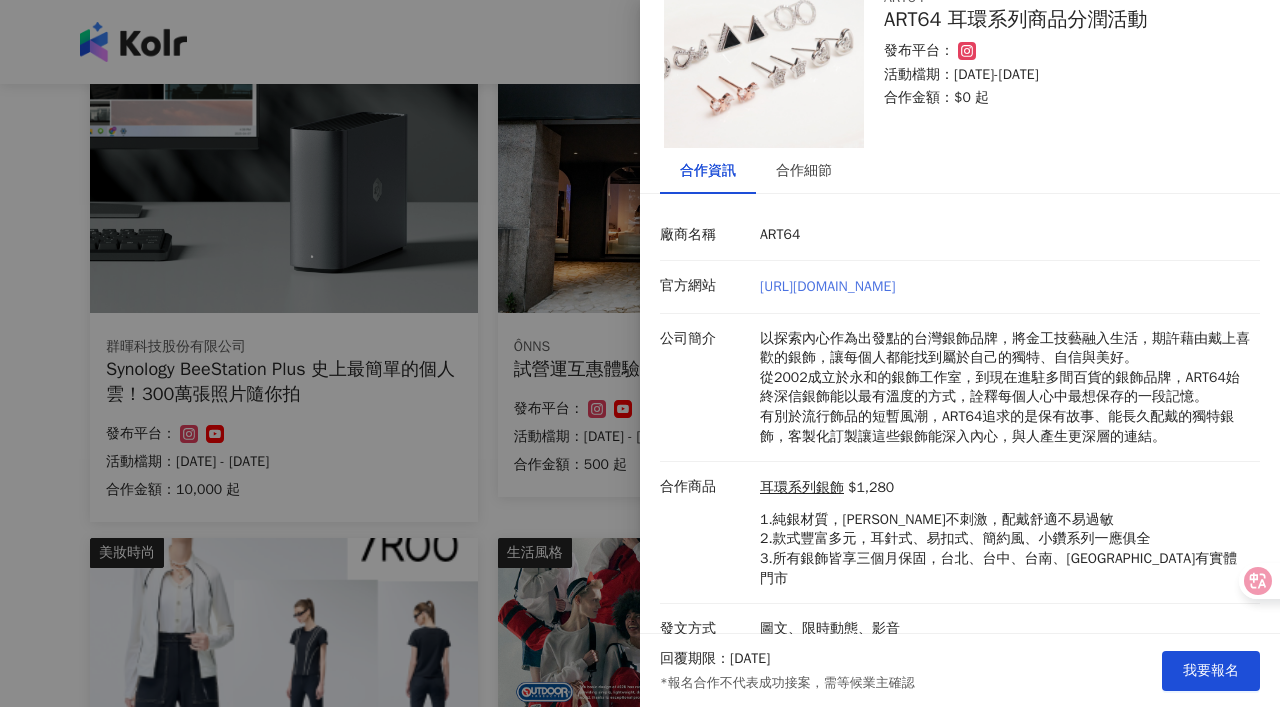 scroll, scrollTop: 75, scrollLeft: 0, axis: vertical 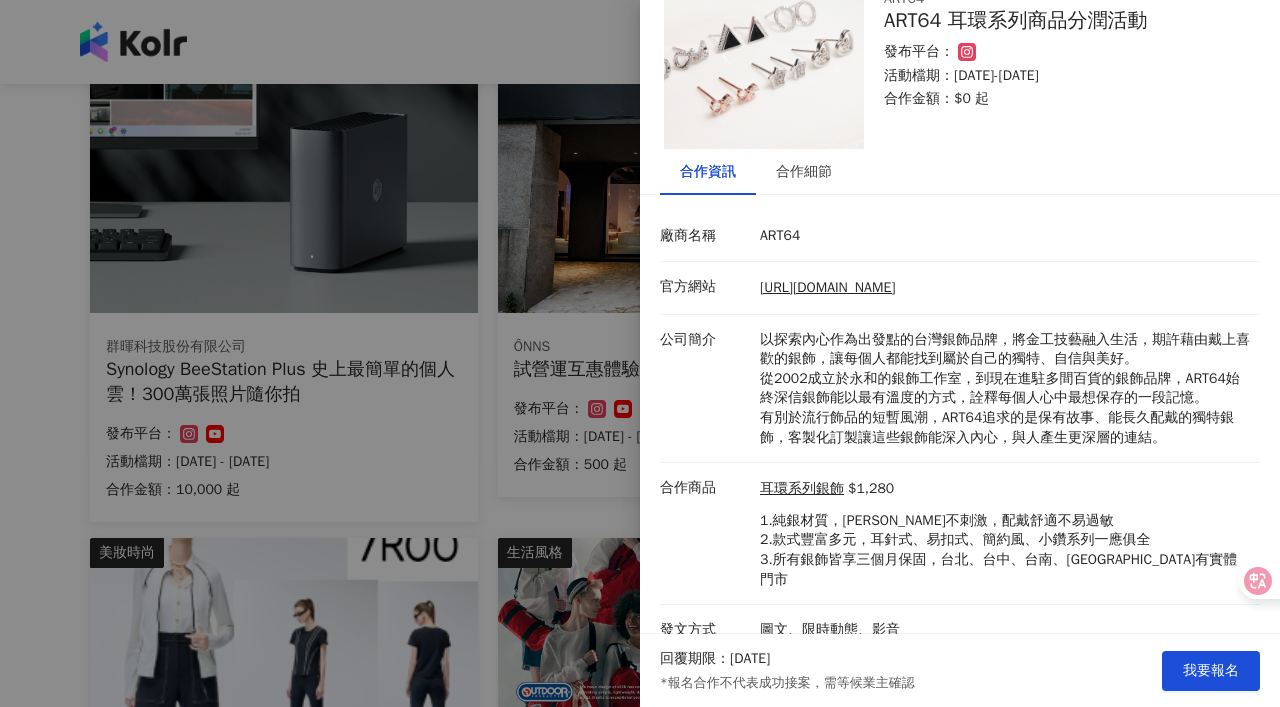 click at bounding box center [640, 353] 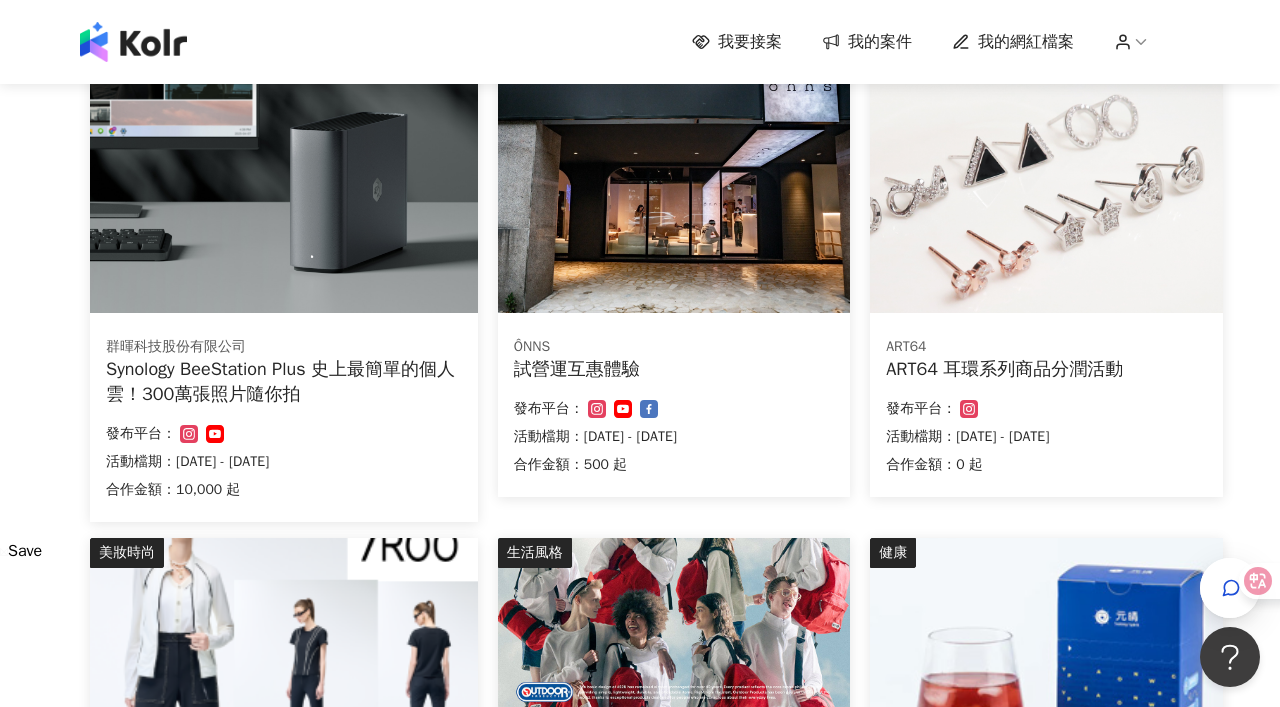 click at bounding box center [674, 180] 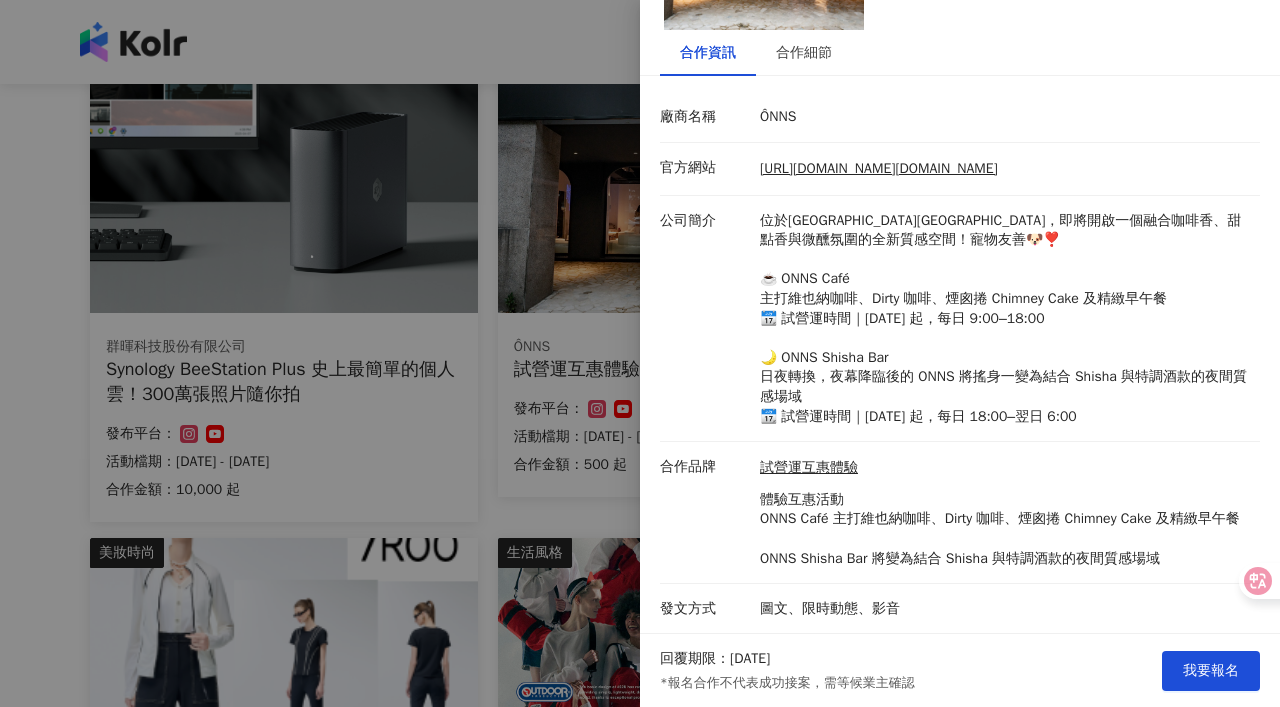 scroll, scrollTop: 0, scrollLeft: 0, axis: both 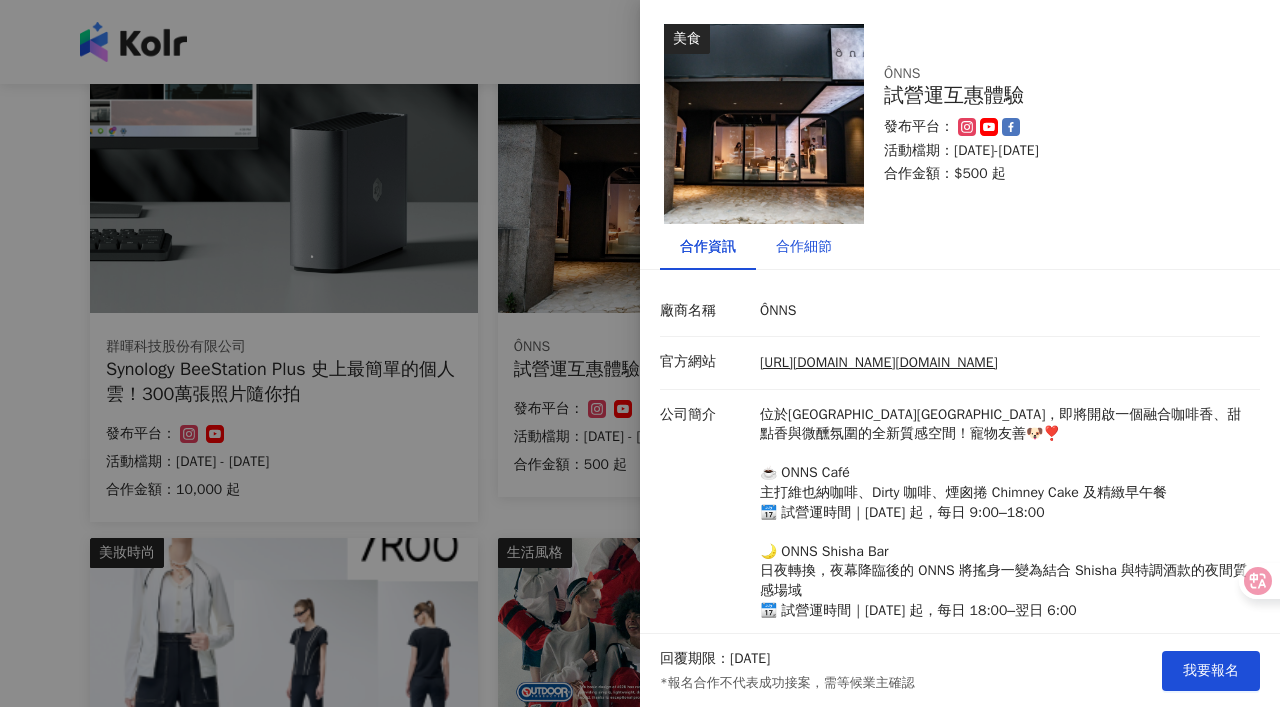 click on "合作細節" at bounding box center (804, 247) 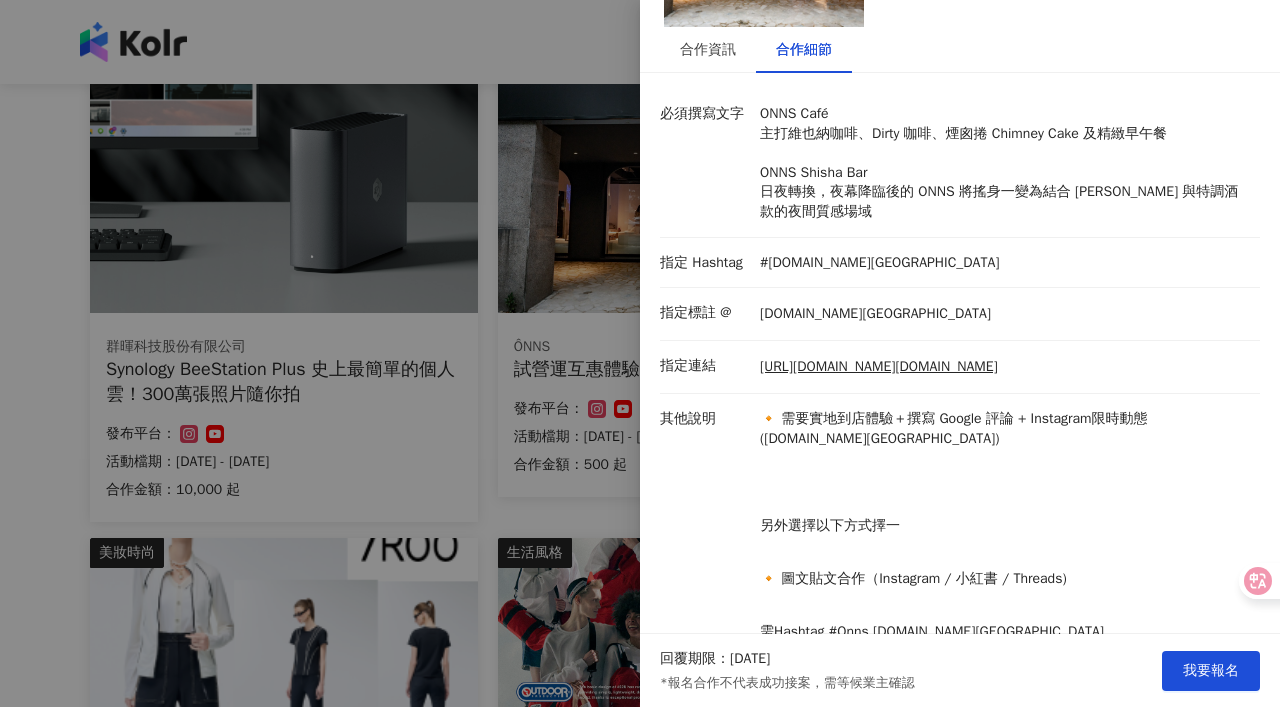 scroll, scrollTop: 188, scrollLeft: 0, axis: vertical 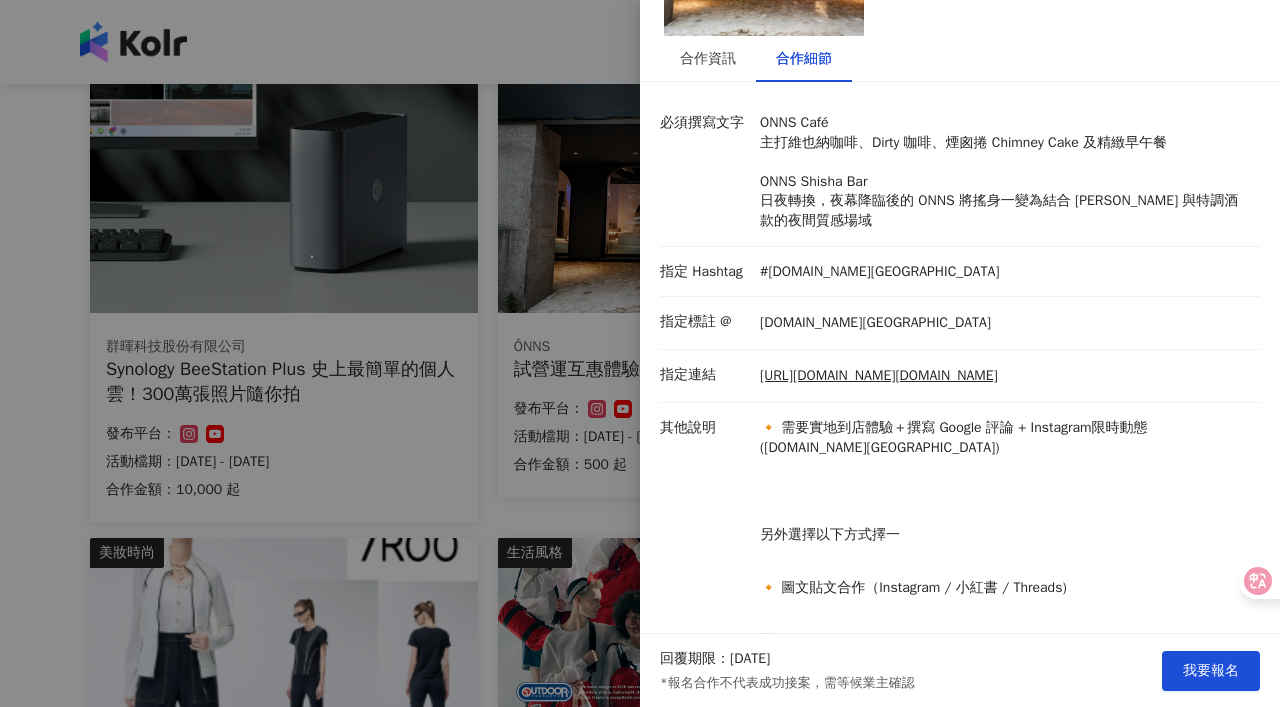 click at bounding box center (640, 353) 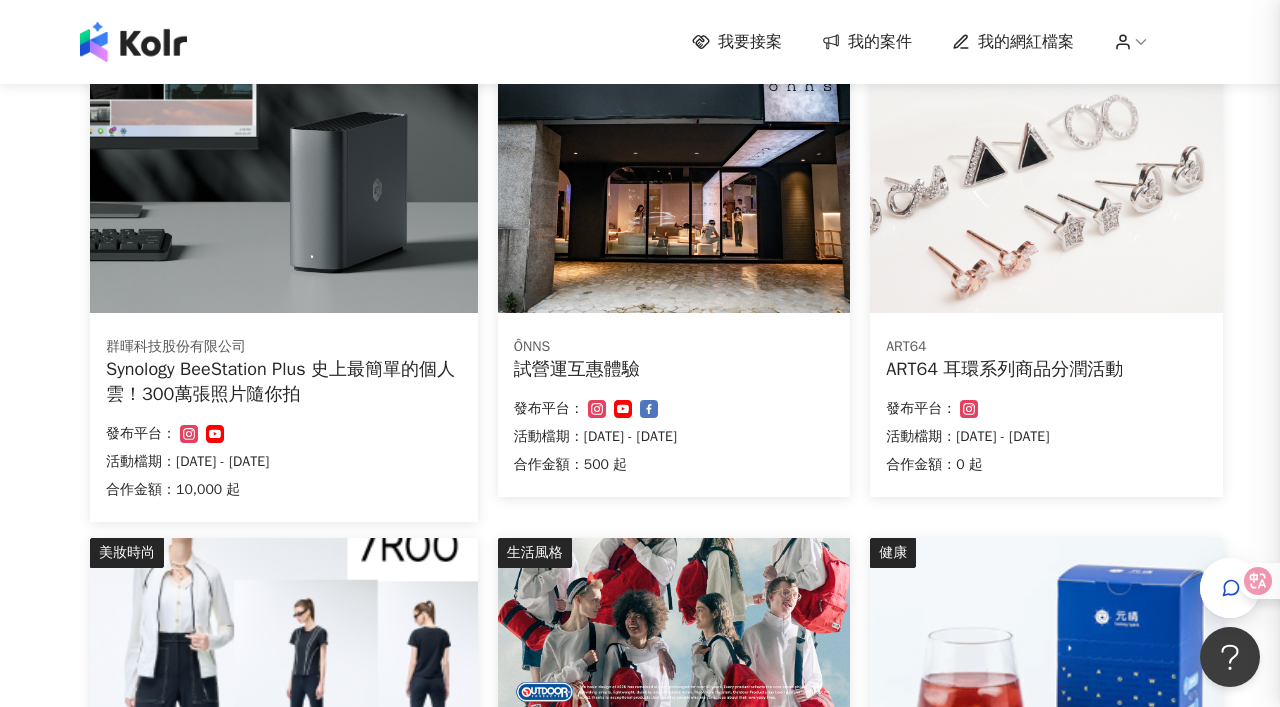 scroll, scrollTop: 0, scrollLeft: 0, axis: both 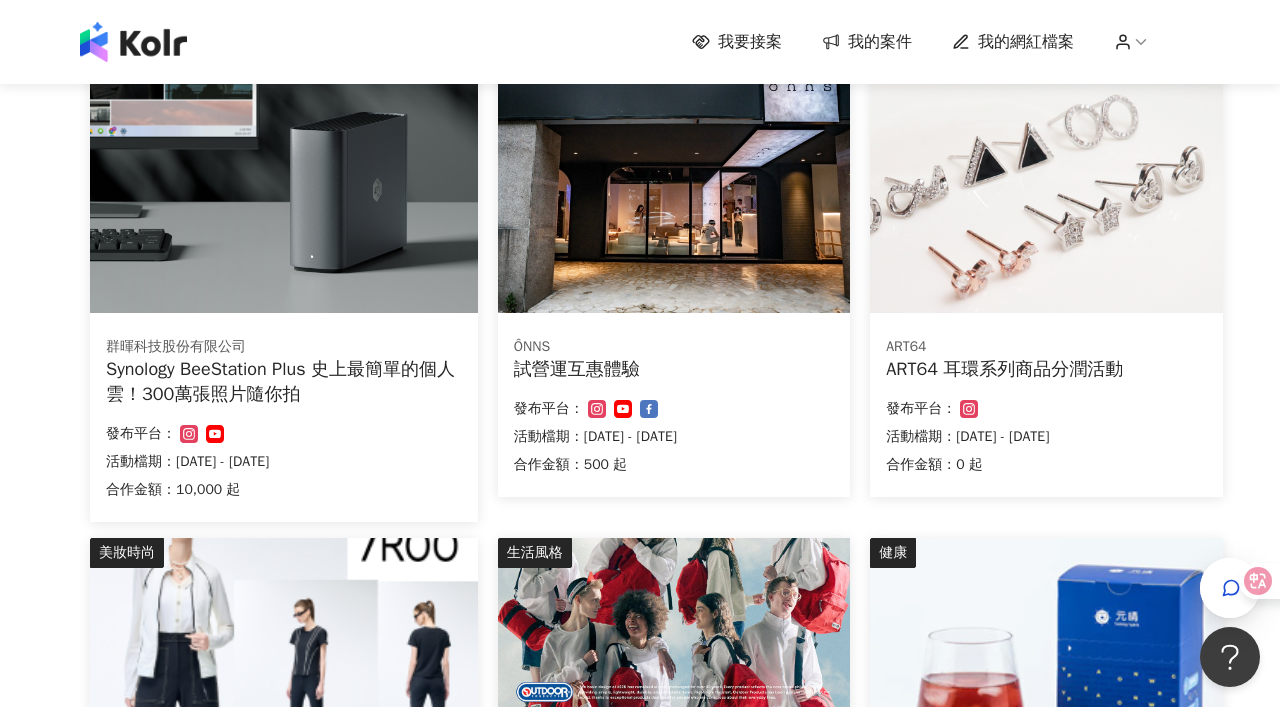 click on "Synology BeeStation Plus 史上最簡單的個人雲！300萬張照片隨你拍" at bounding box center (284, 382) 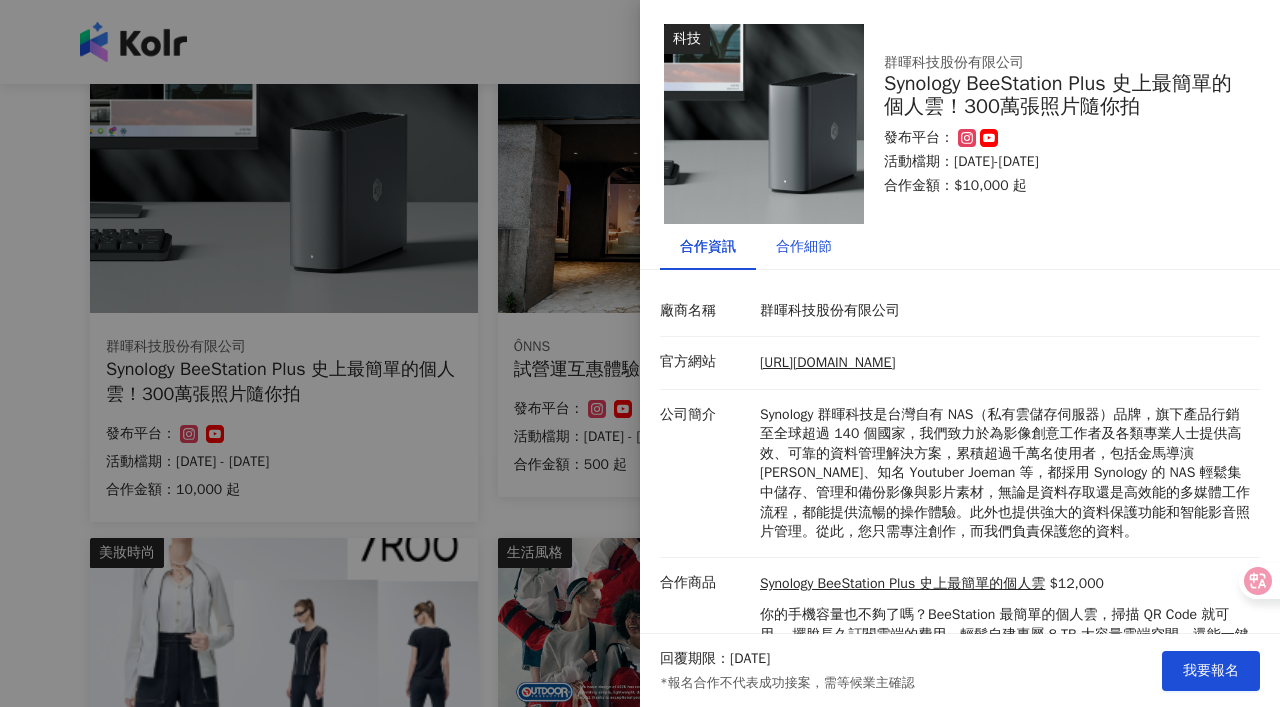 click on "合作細節" at bounding box center (804, 247) 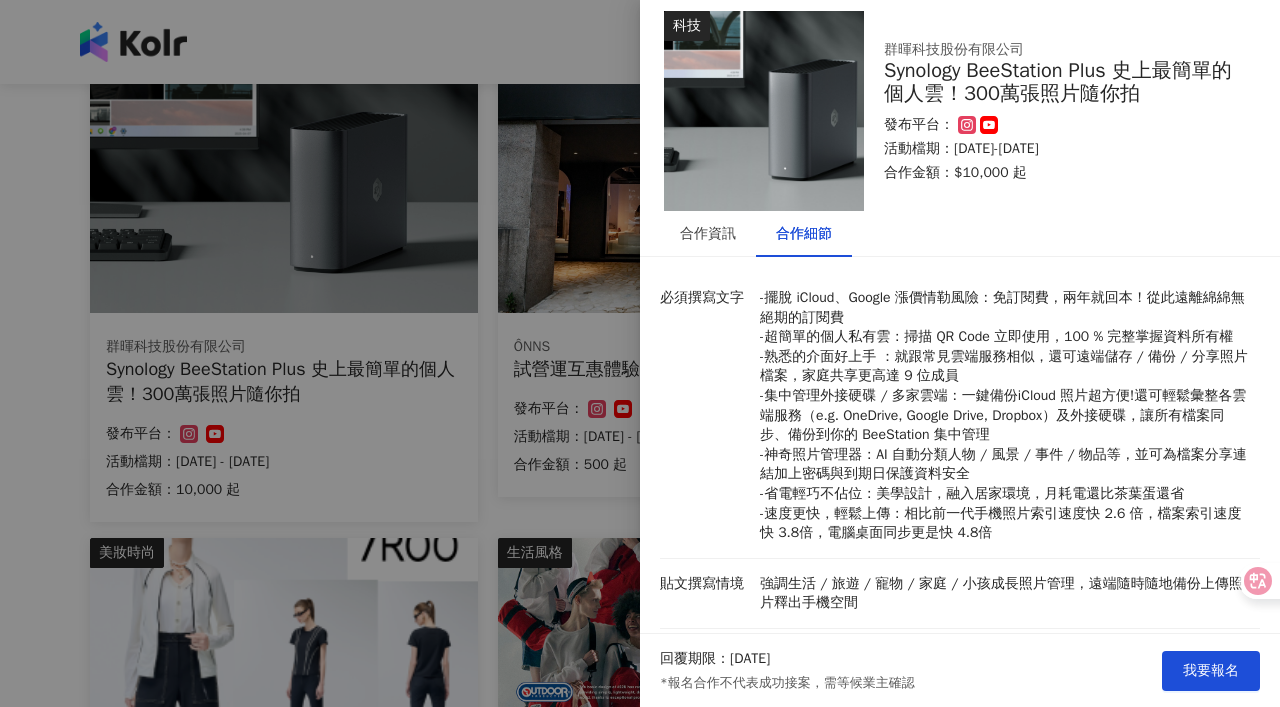 scroll, scrollTop: 0, scrollLeft: 0, axis: both 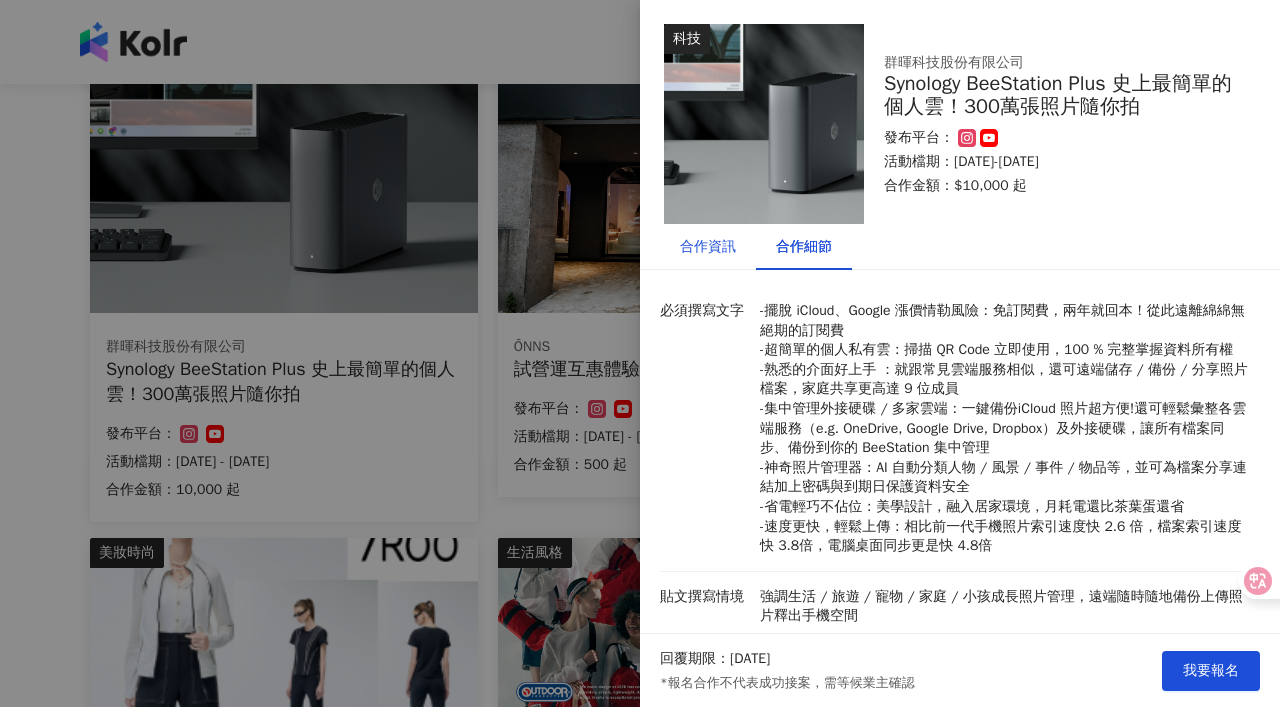 click on "合作資訊" at bounding box center [708, 247] 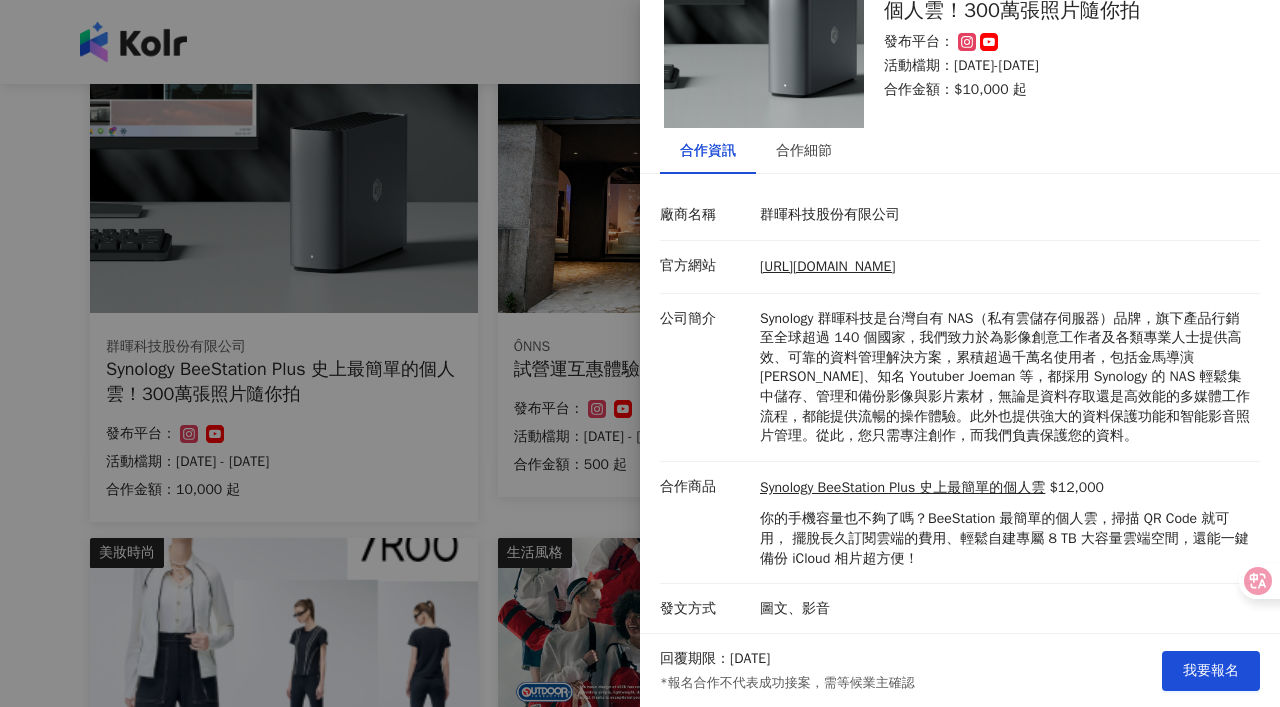 scroll, scrollTop: 0, scrollLeft: 0, axis: both 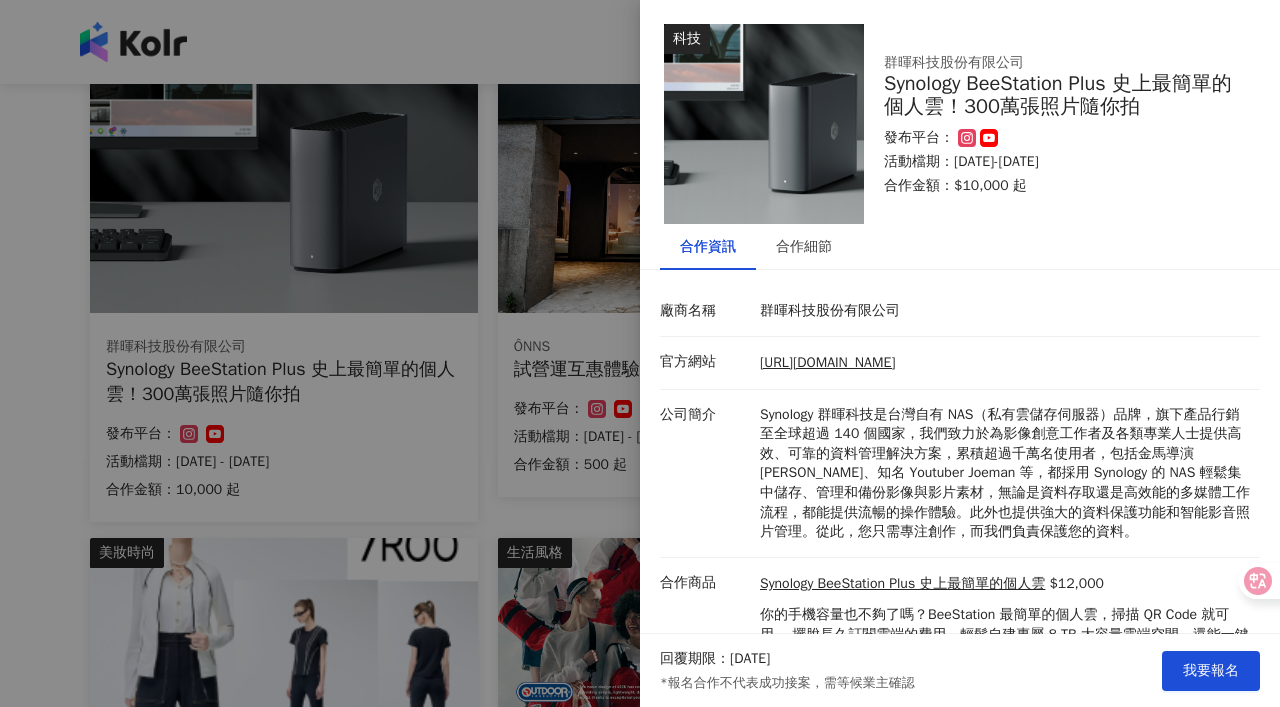 click at bounding box center (640, 353) 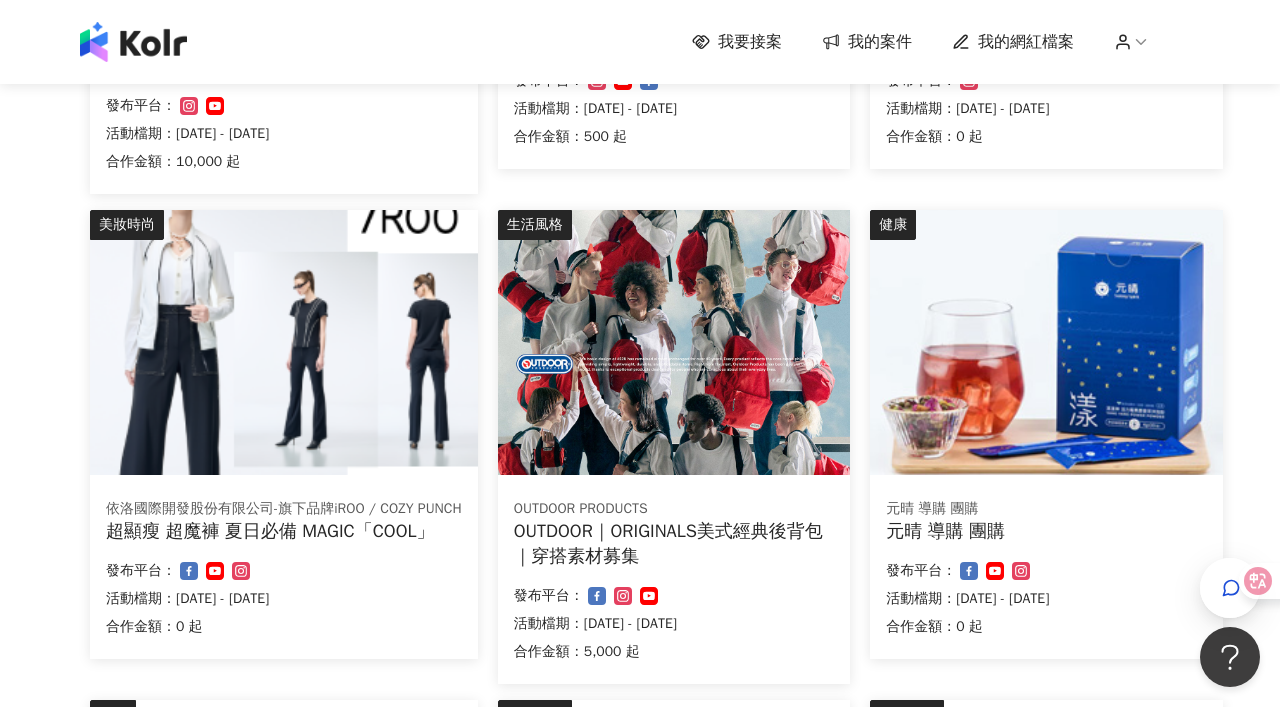 scroll, scrollTop: 1202, scrollLeft: 0, axis: vertical 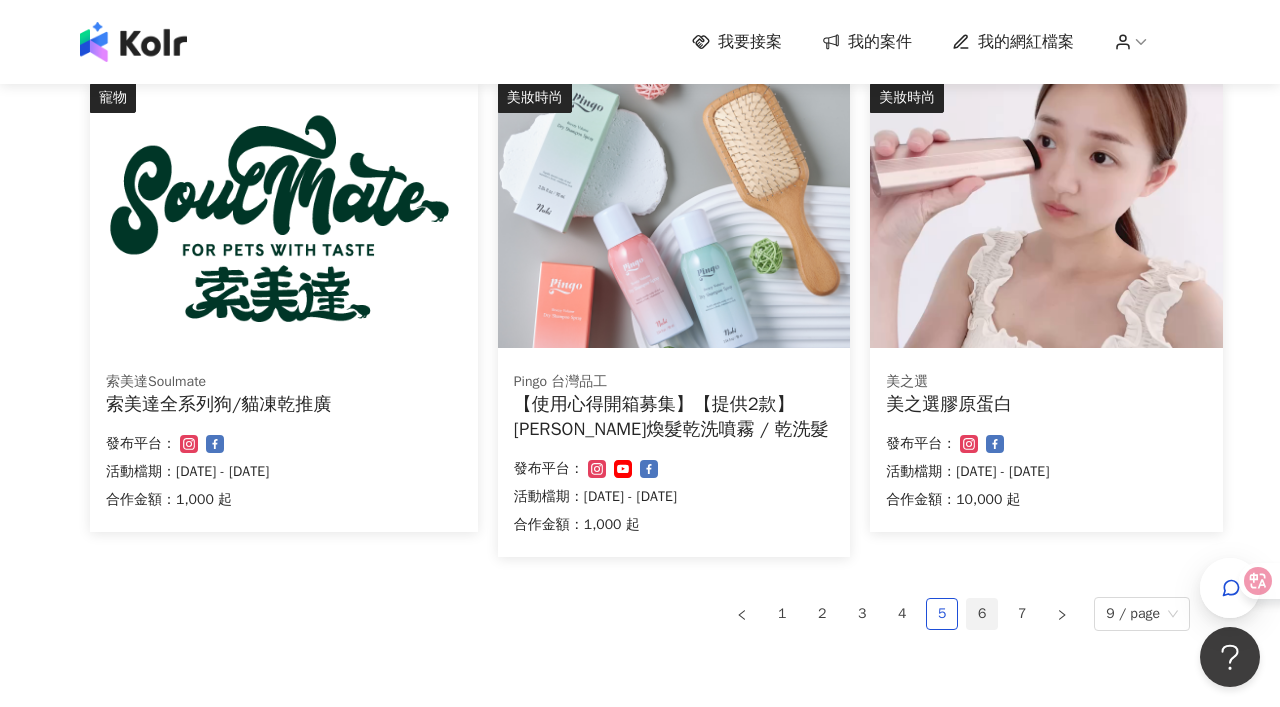 click on "6" at bounding box center (982, 614) 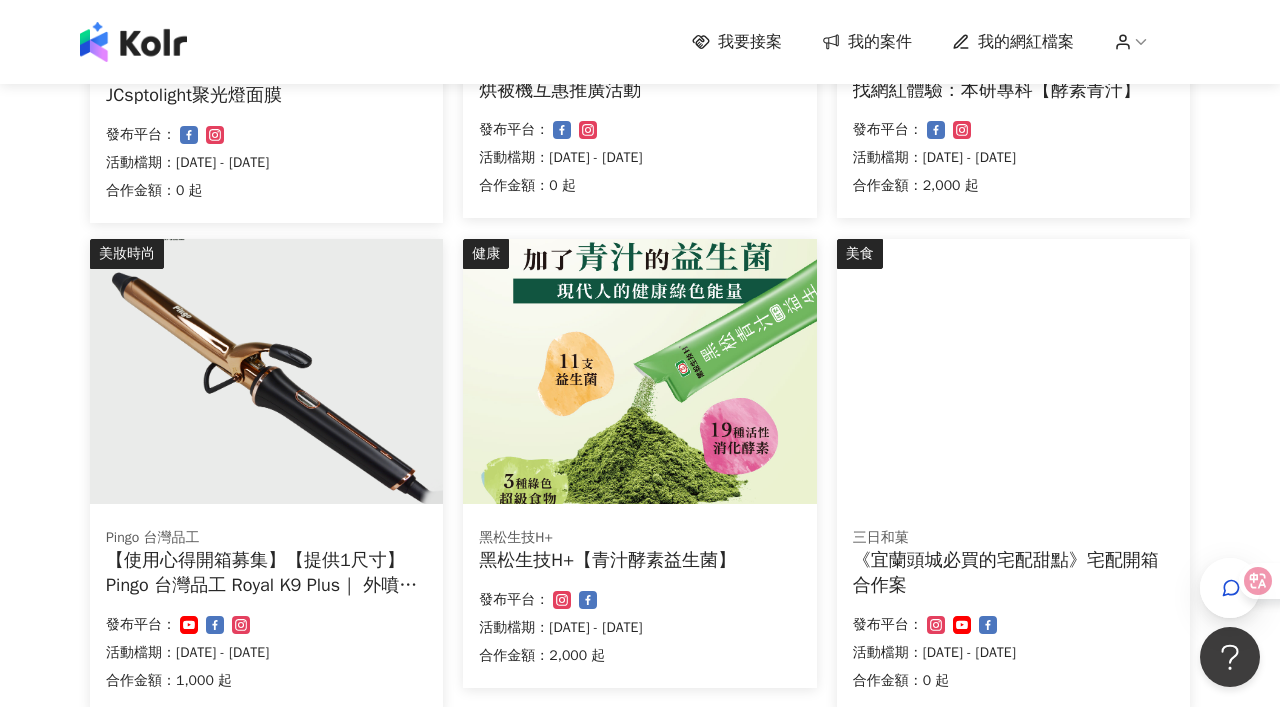 scroll, scrollTop: 1056, scrollLeft: 0, axis: vertical 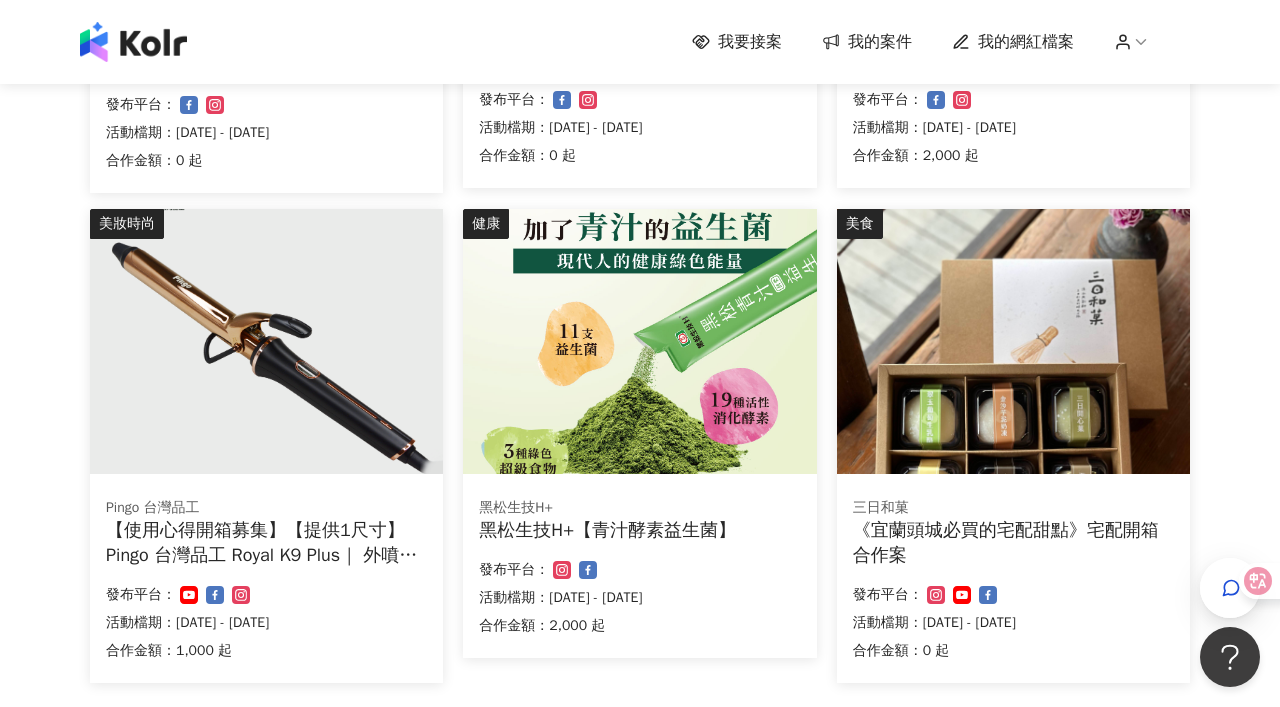 click at bounding box center (266, 341) 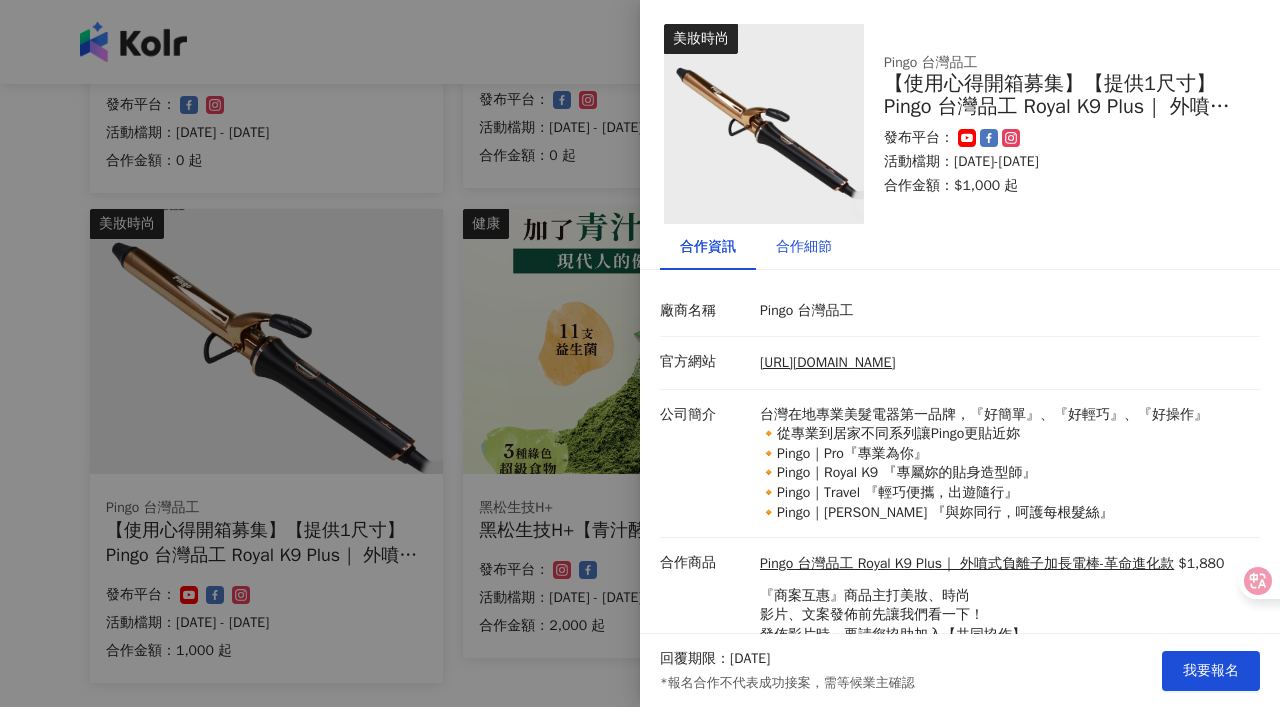 click on "合作細節" at bounding box center [804, 247] 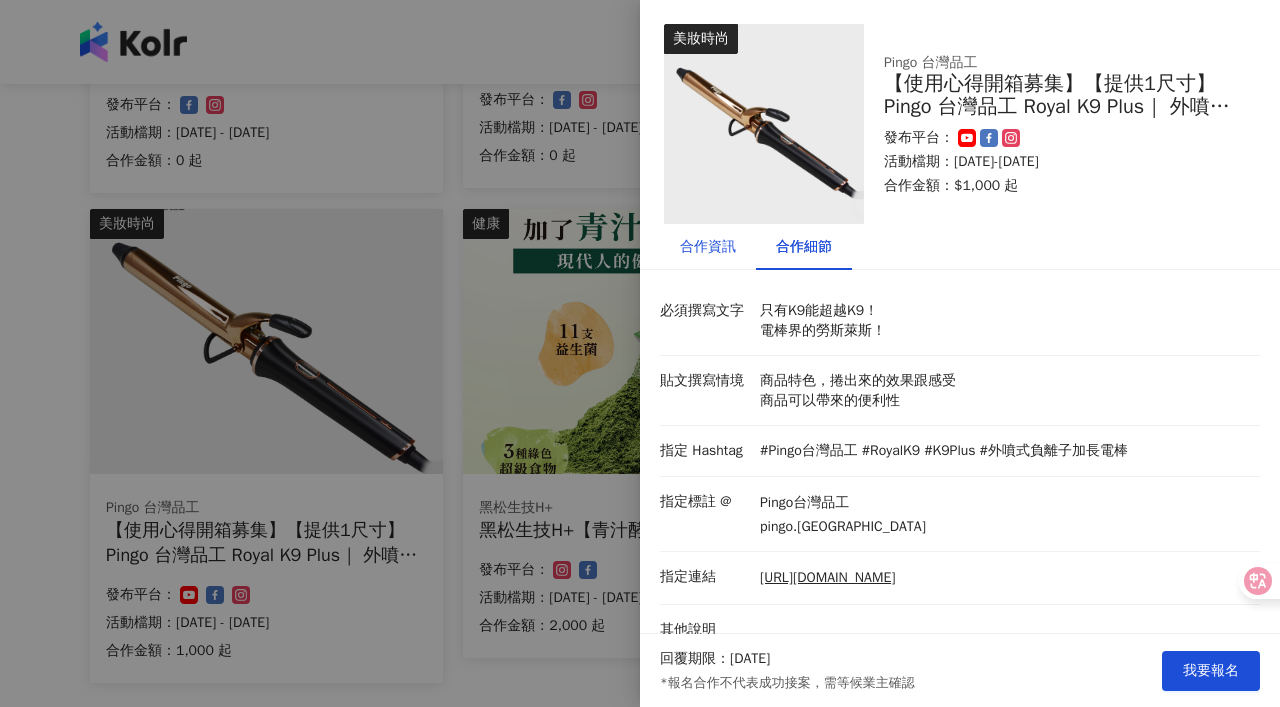 click on "合作資訊" at bounding box center (708, 247) 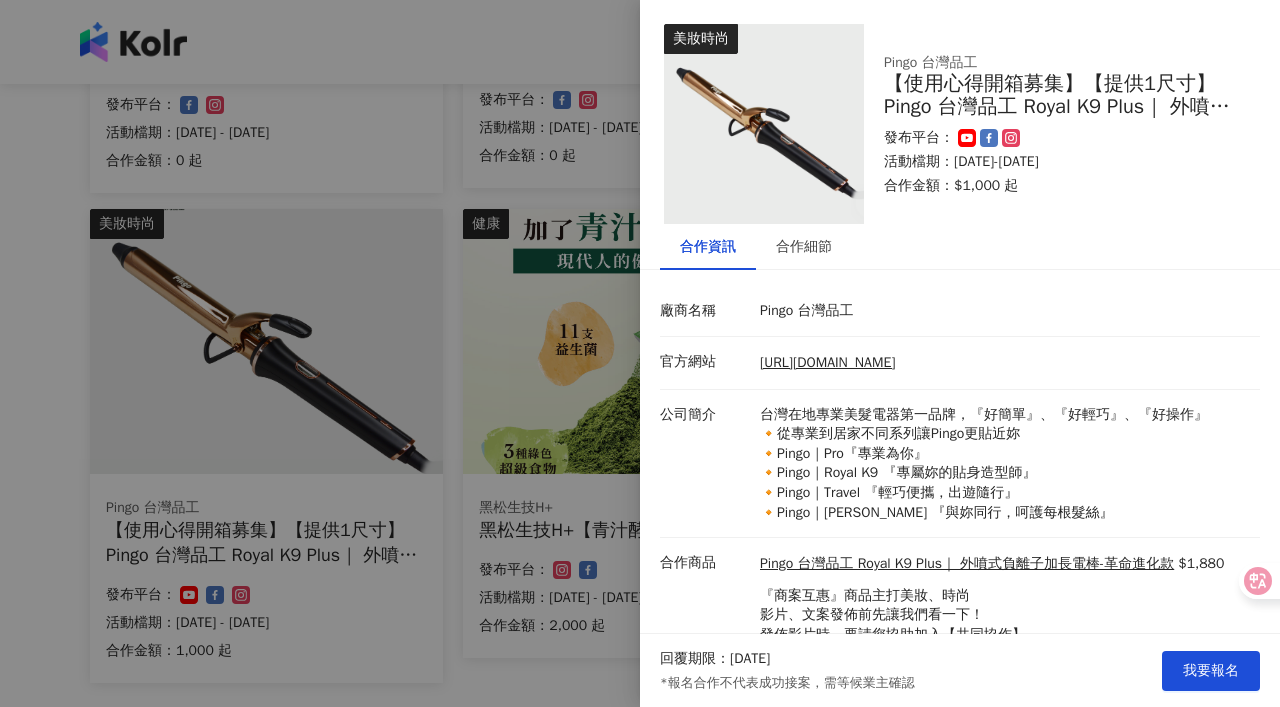 click at bounding box center (640, 353) 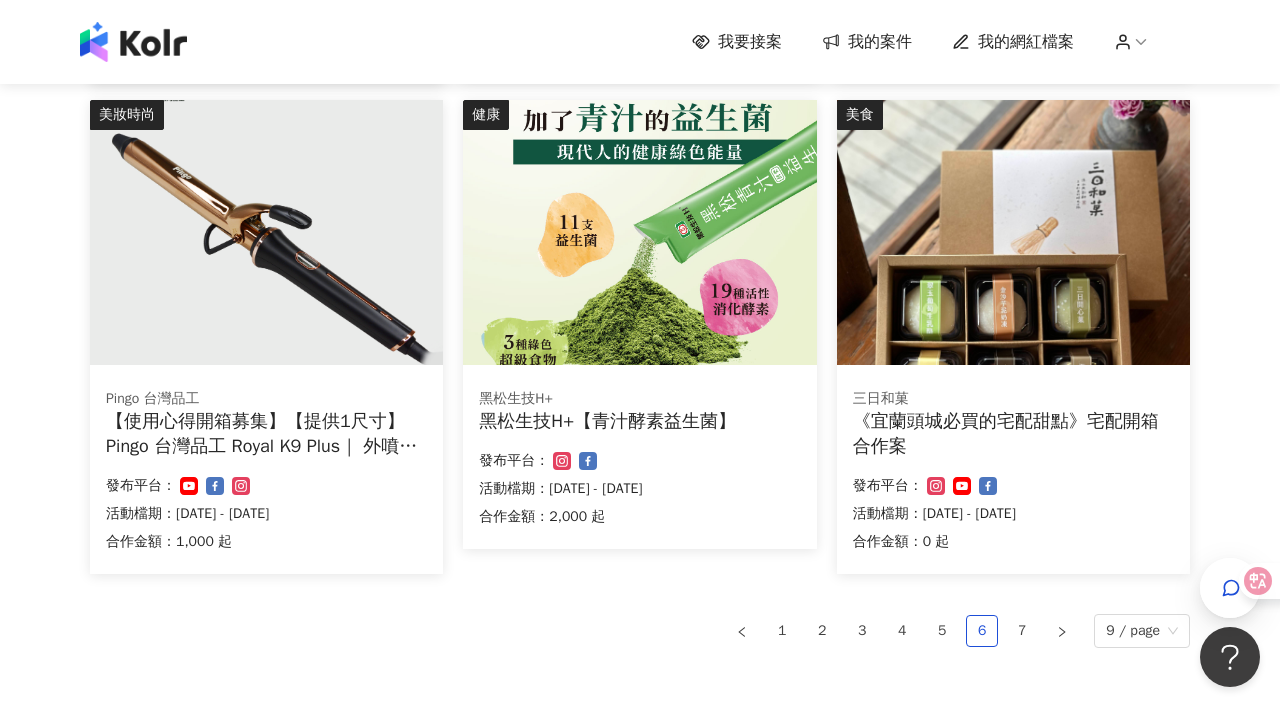 scroll, scrollTop: 1360, scrollLeft: 0, axis: vertical 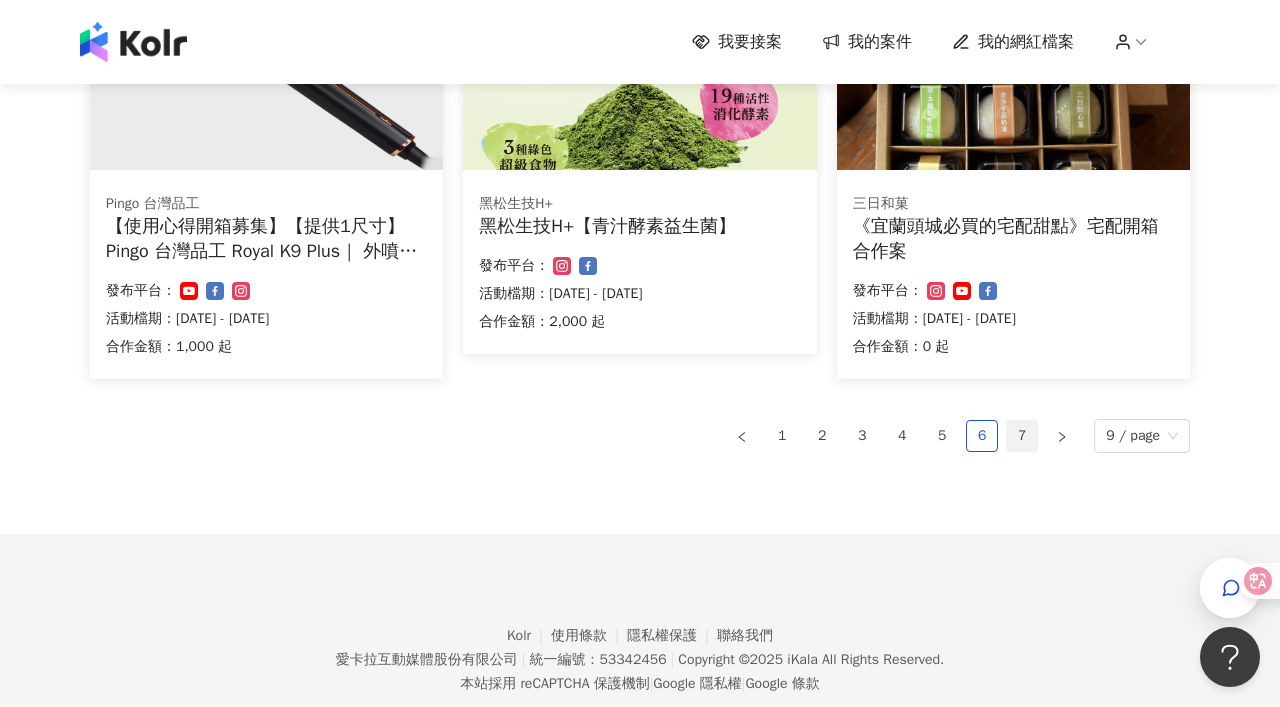 click on "7" at bounding box center [1022, 436] 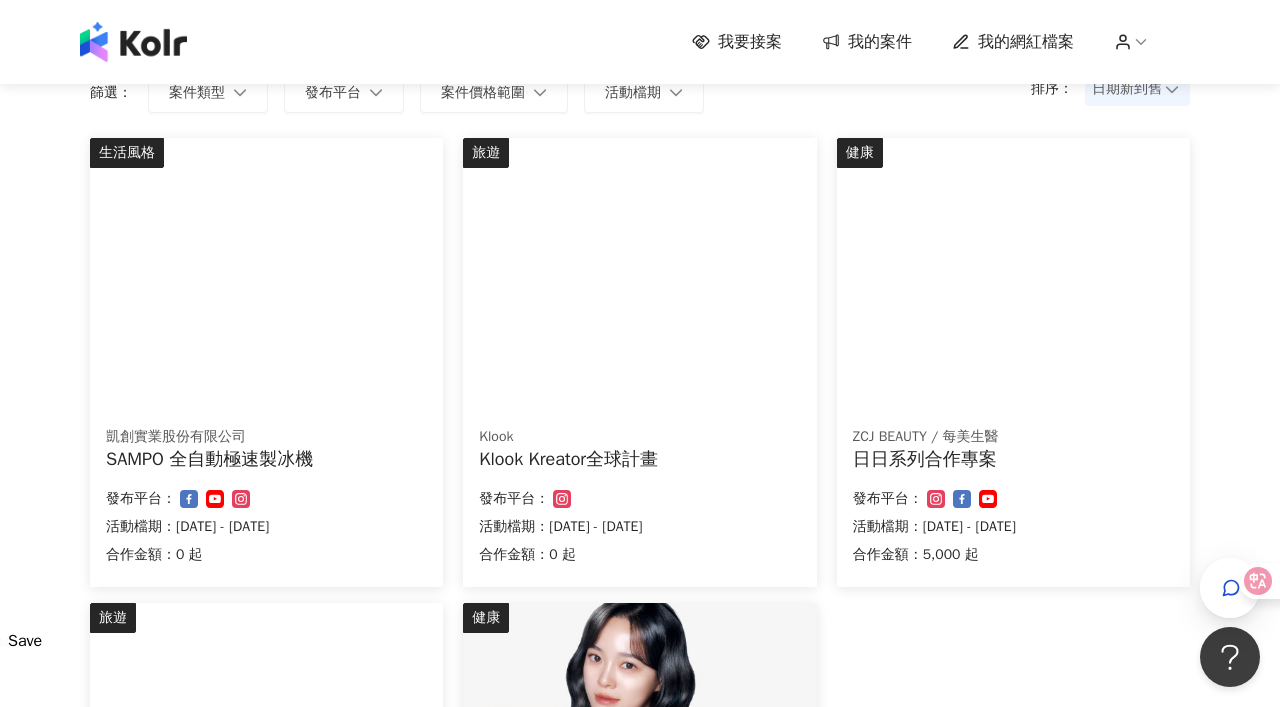 scroll, scrollTop: 157, scrollLeft: 0, axis: vertical 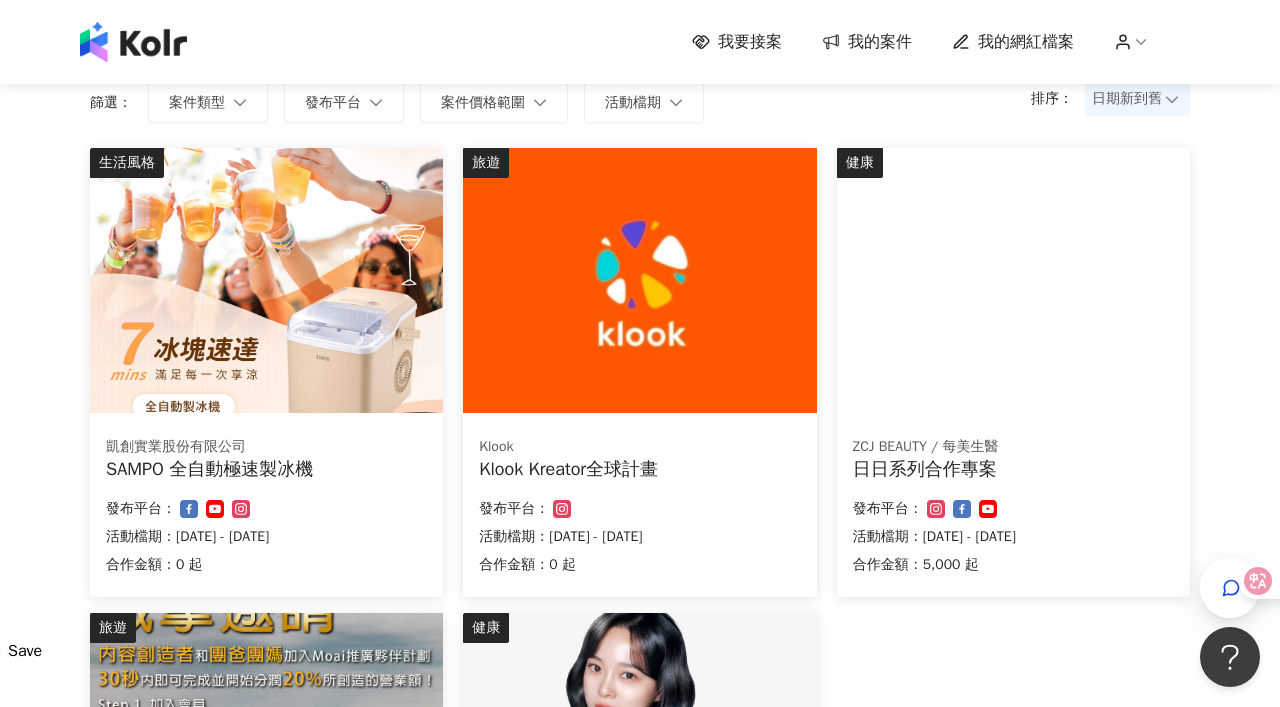 click at bounding box center (639, 280) 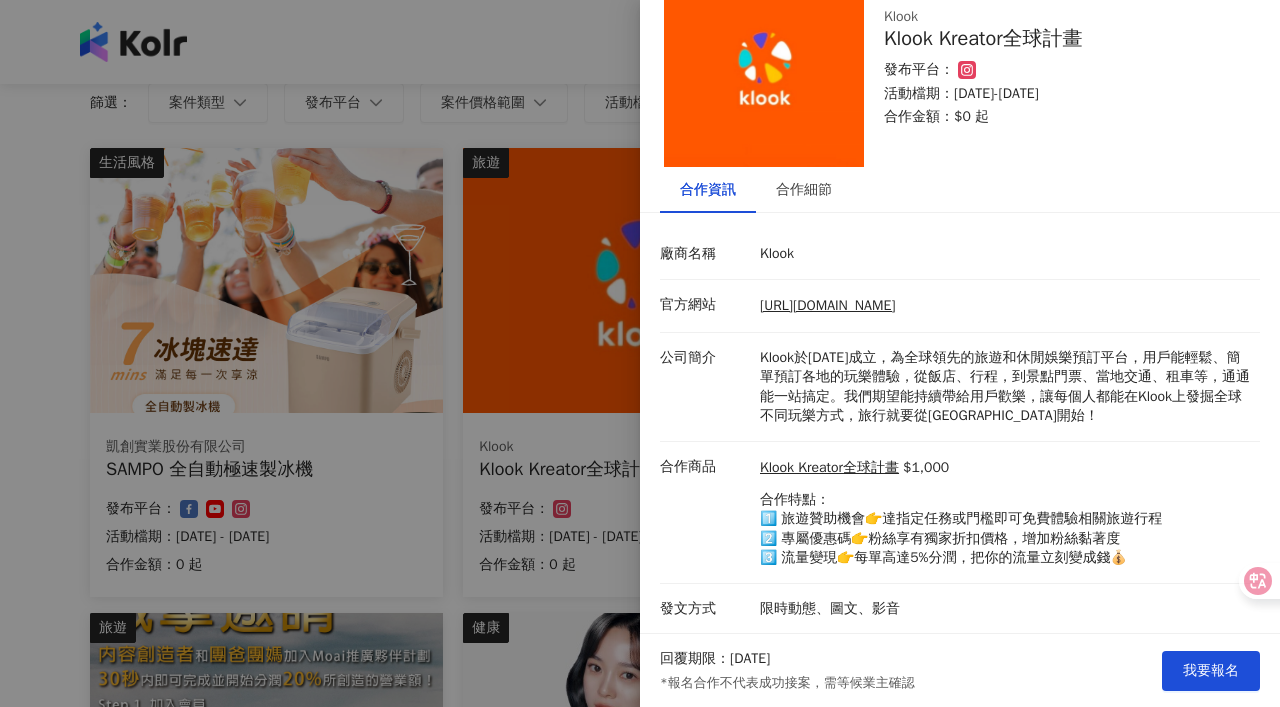 scroll, scrollTop: 0, scrollLeft: 0, axis: both 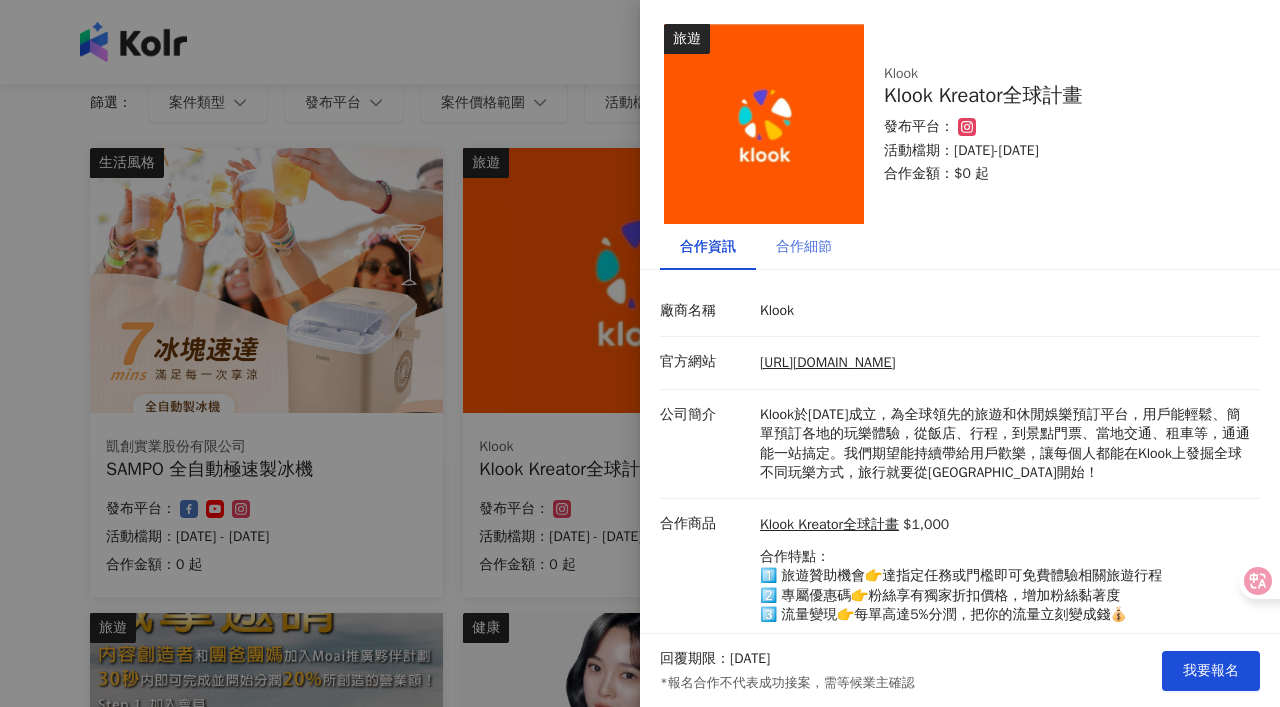 click on "合作細節" at bounding box center (804, 247) 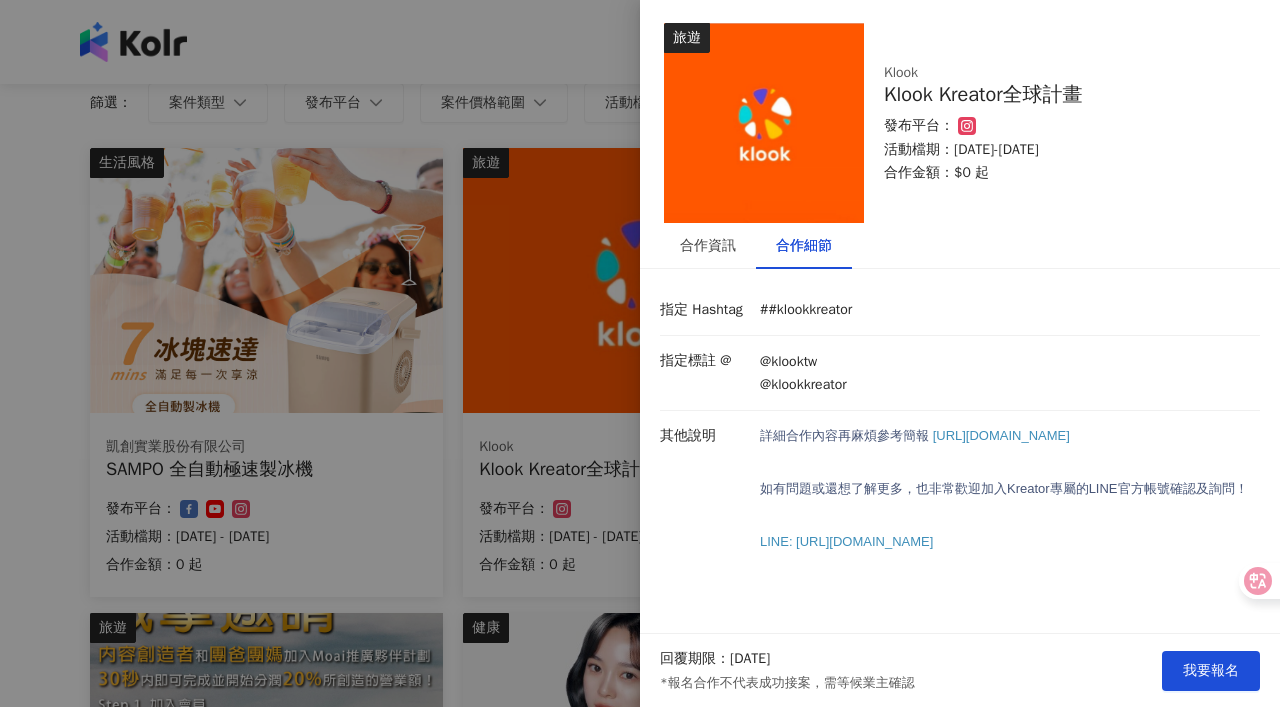 scroll, scrollTop: 15, scrollLeft: 0, axis: vertical 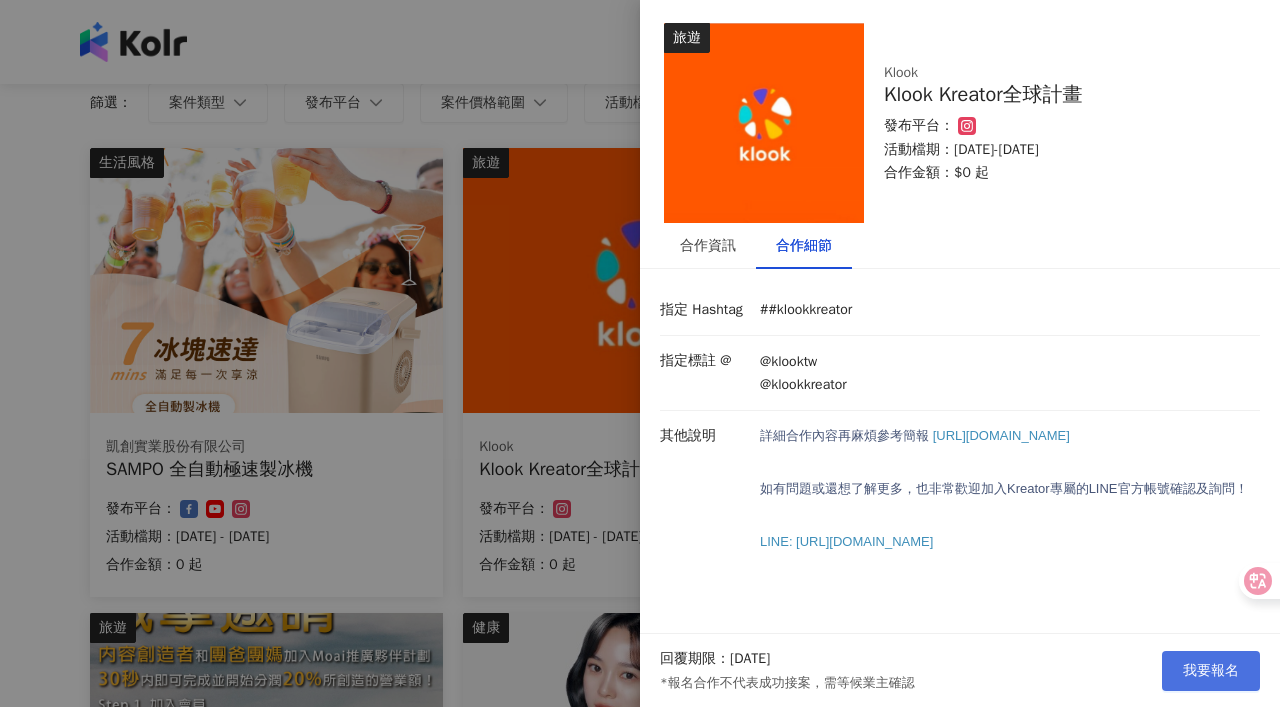 click on "我要報名" at bounding box center [1211, 671] 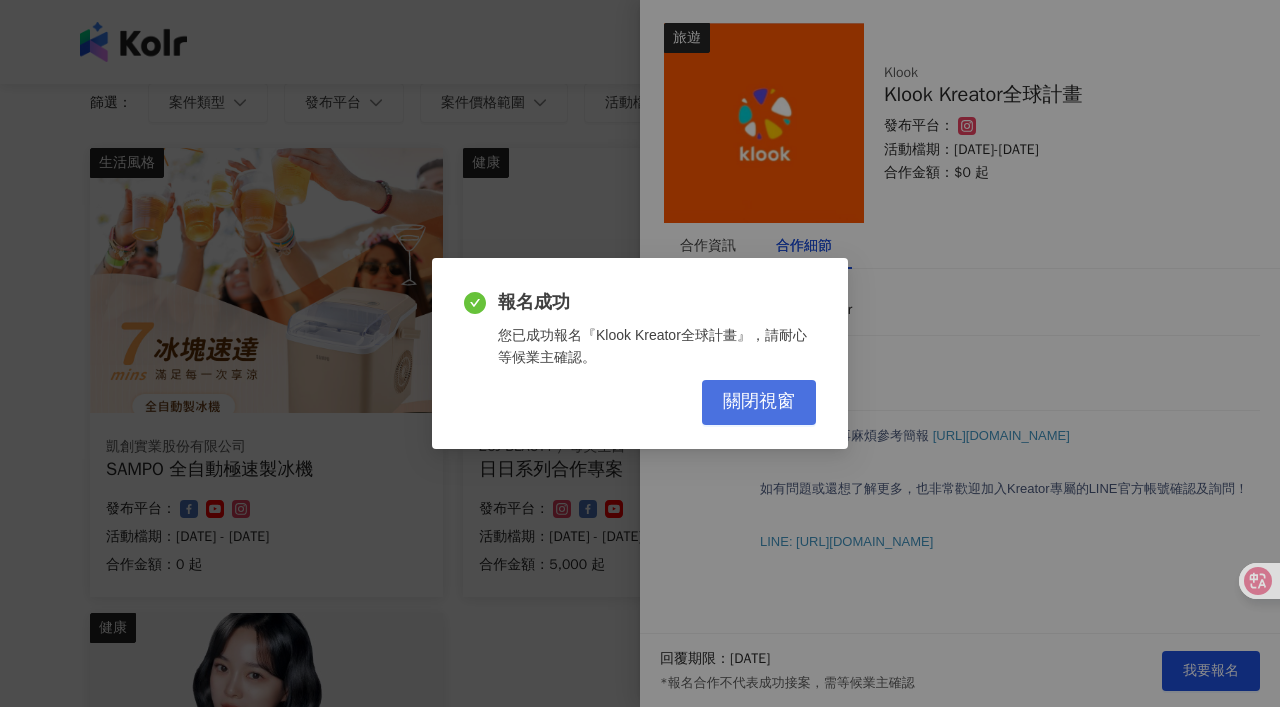 click on "關閉視窗" at bounding box center (759, 402) 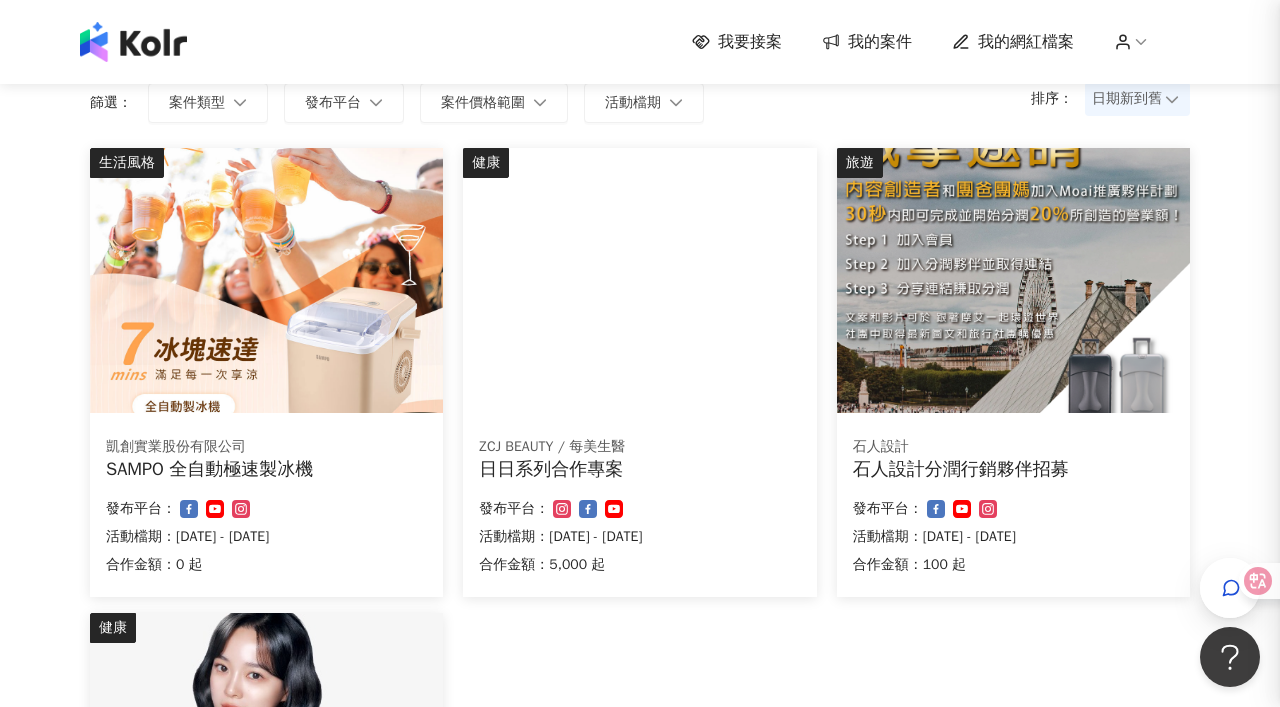 scroll, scrollTop: 0, scrollLeft: 0, axis: both 